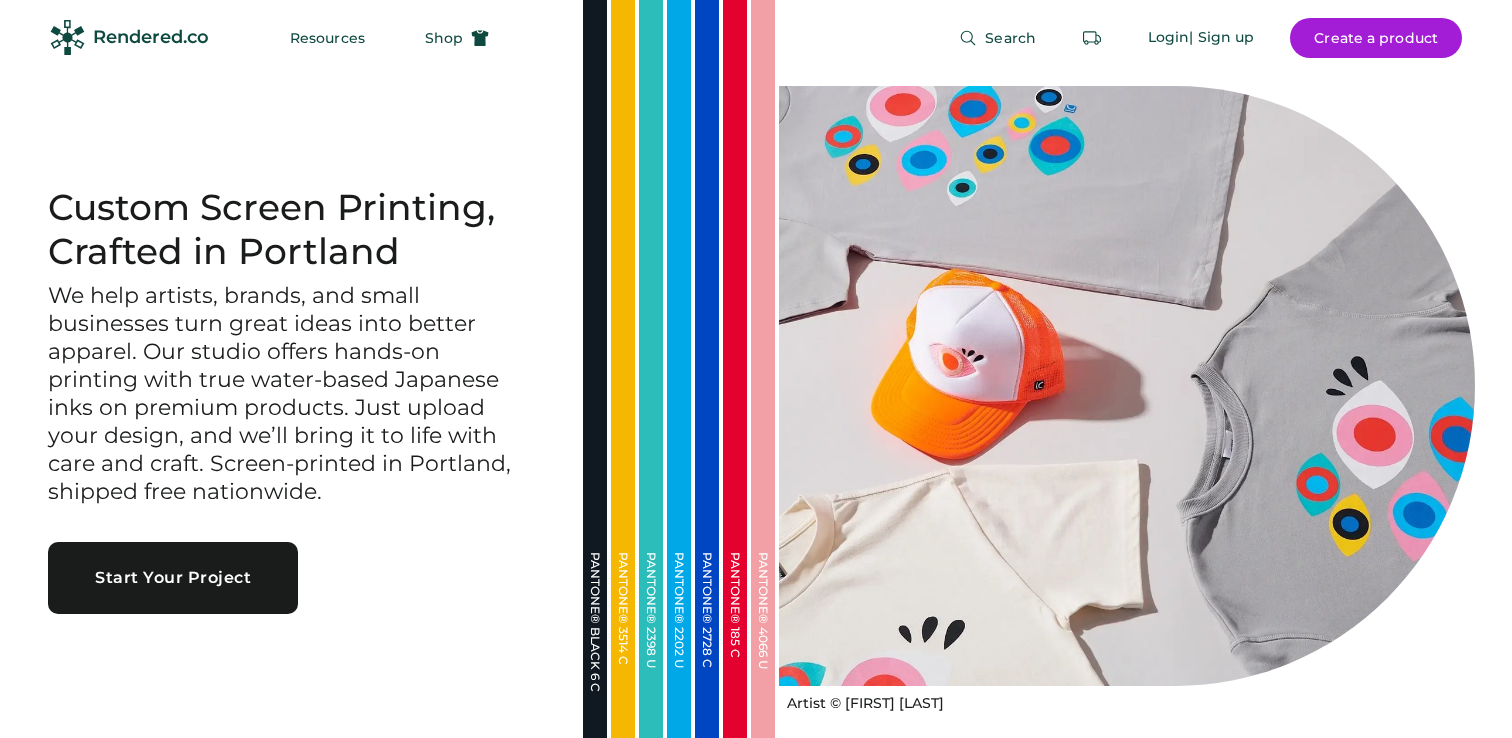 scroll, scrollTop: 0, scrollLeft: 0, axis: both 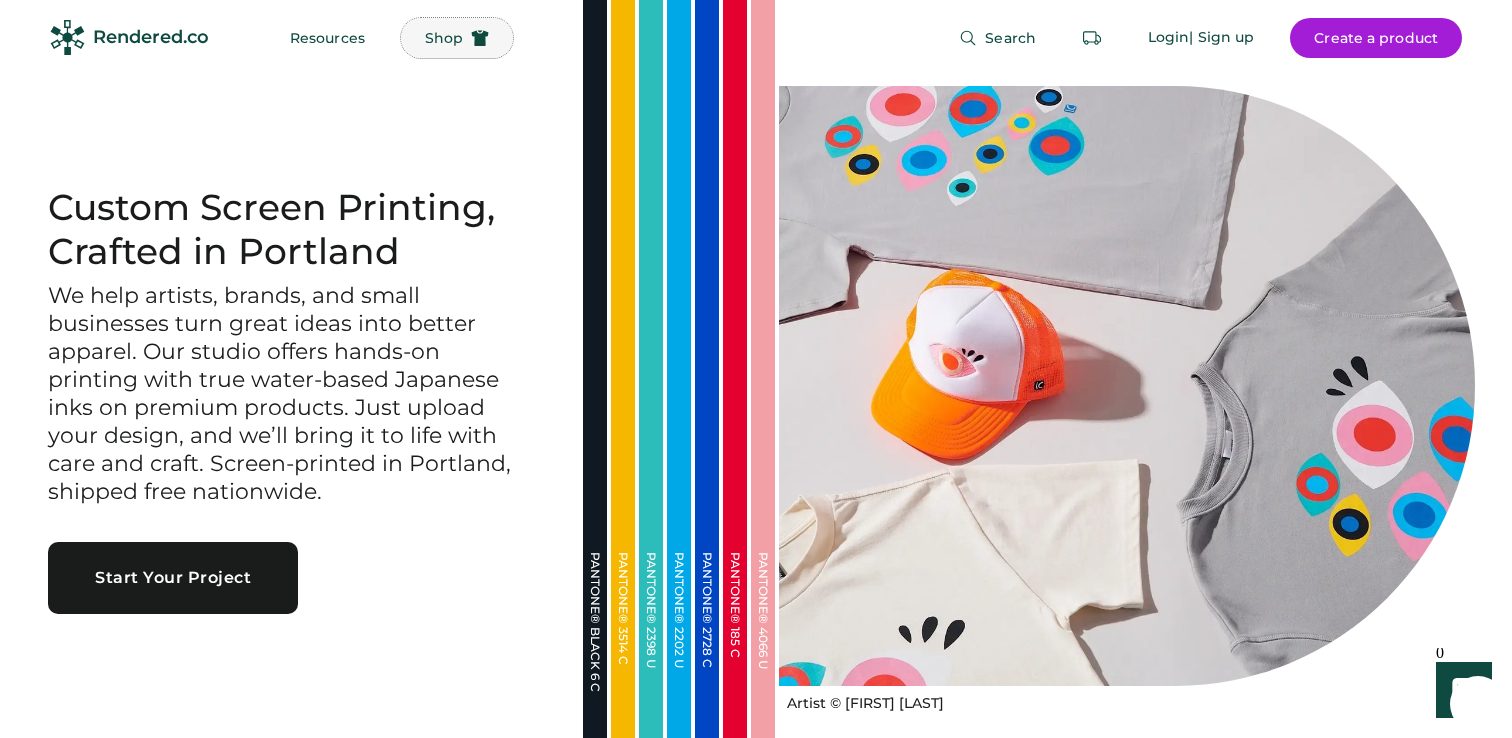 click on "Shop" at bounding box center (444, 38) 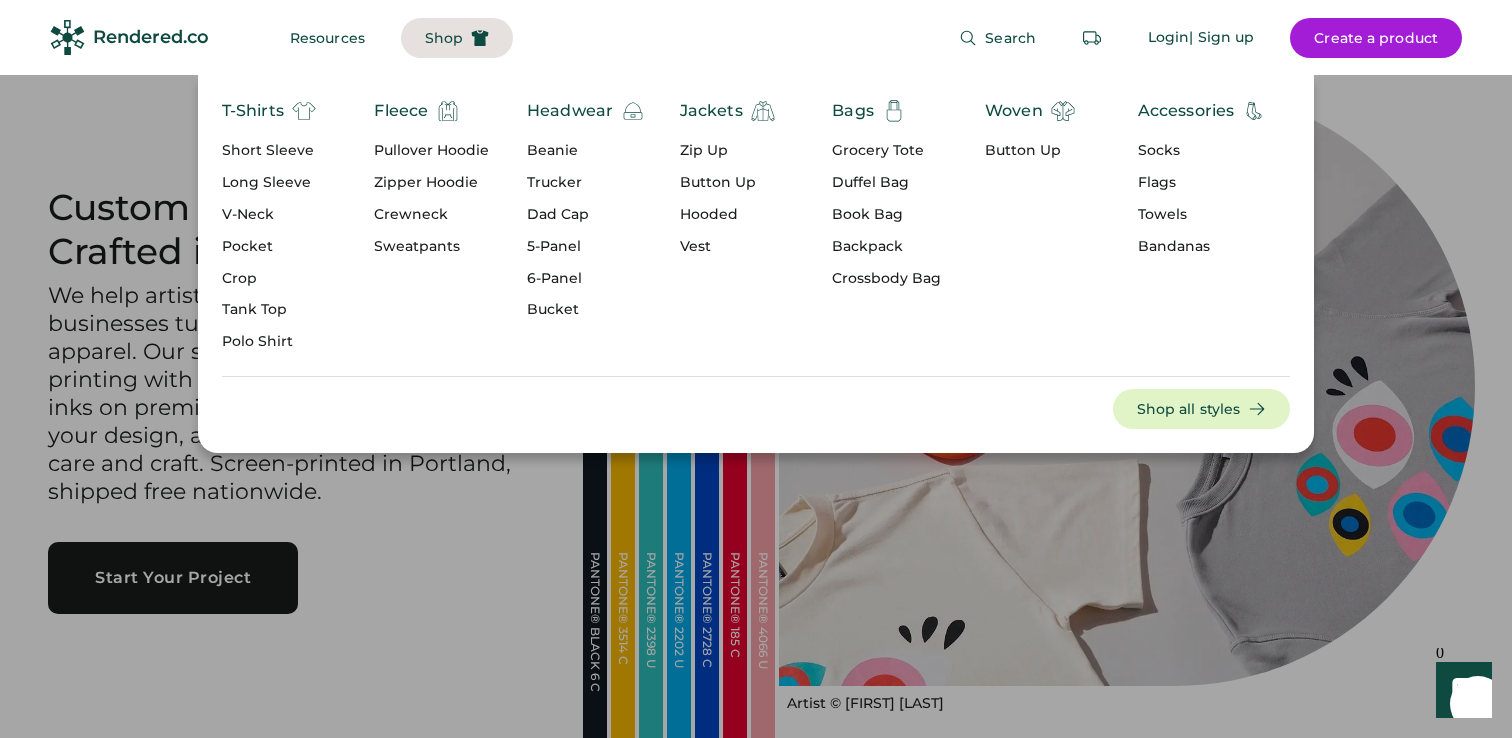 click on "Short Sleeve" at bounding box center [269, 151] 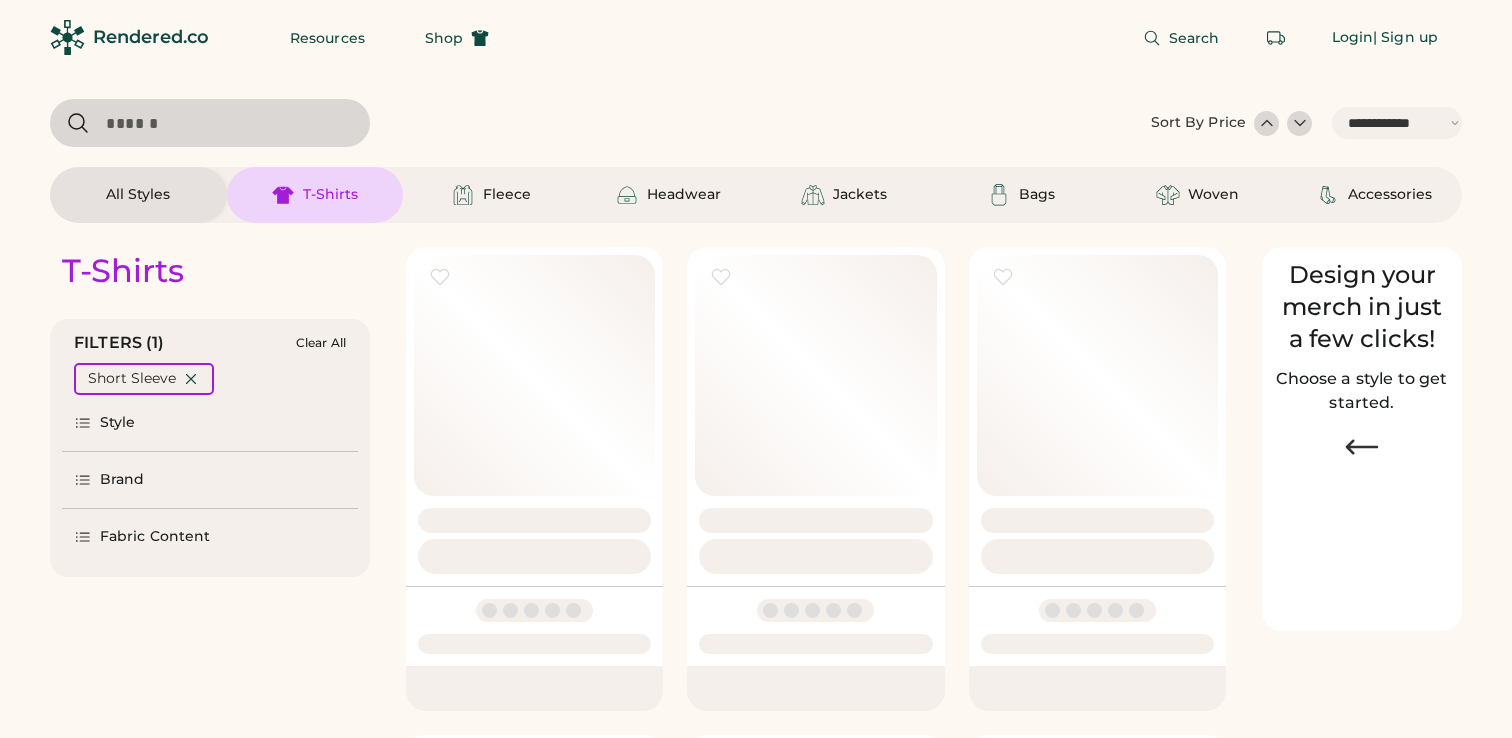 select on "*****" 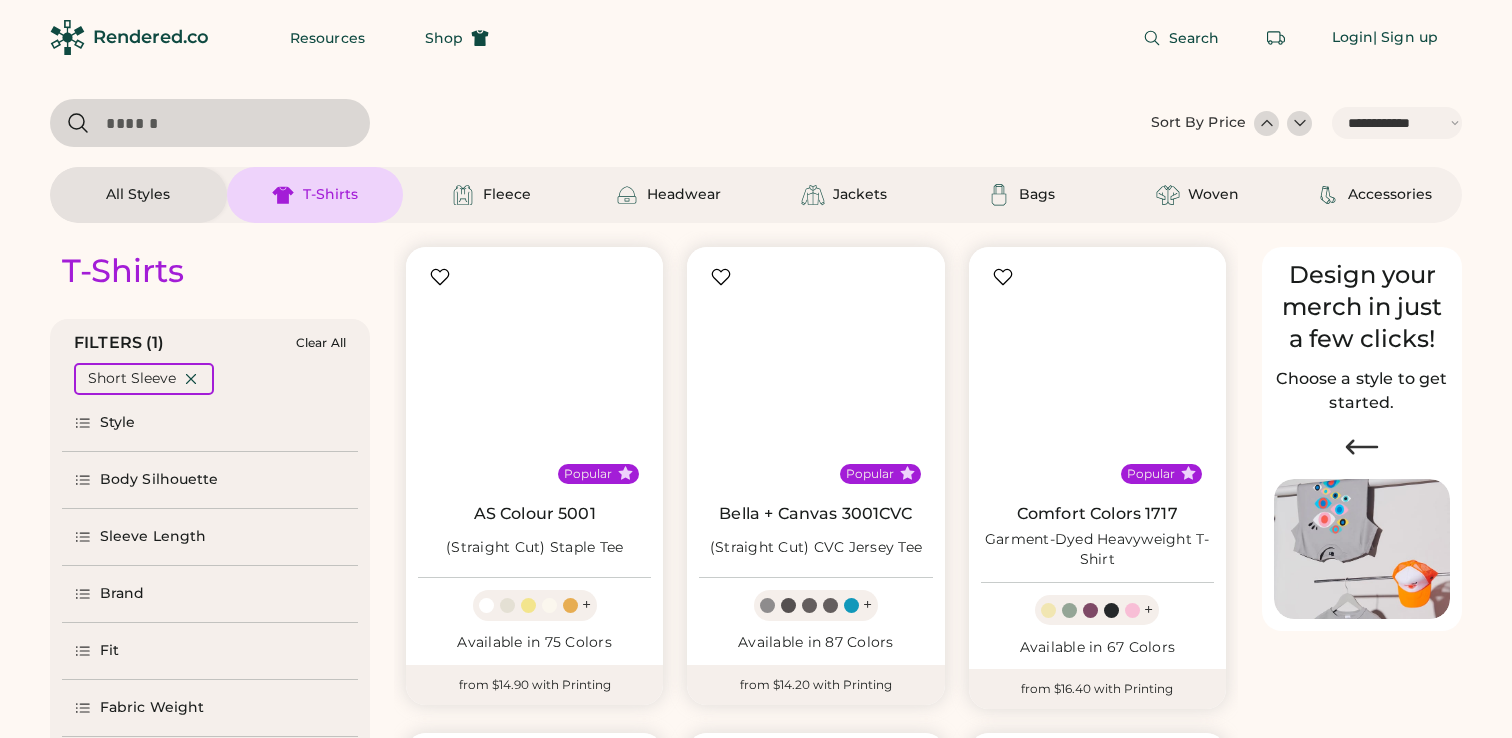 scroll, scrollTop: 0, scrollLeft: 0, axis: both 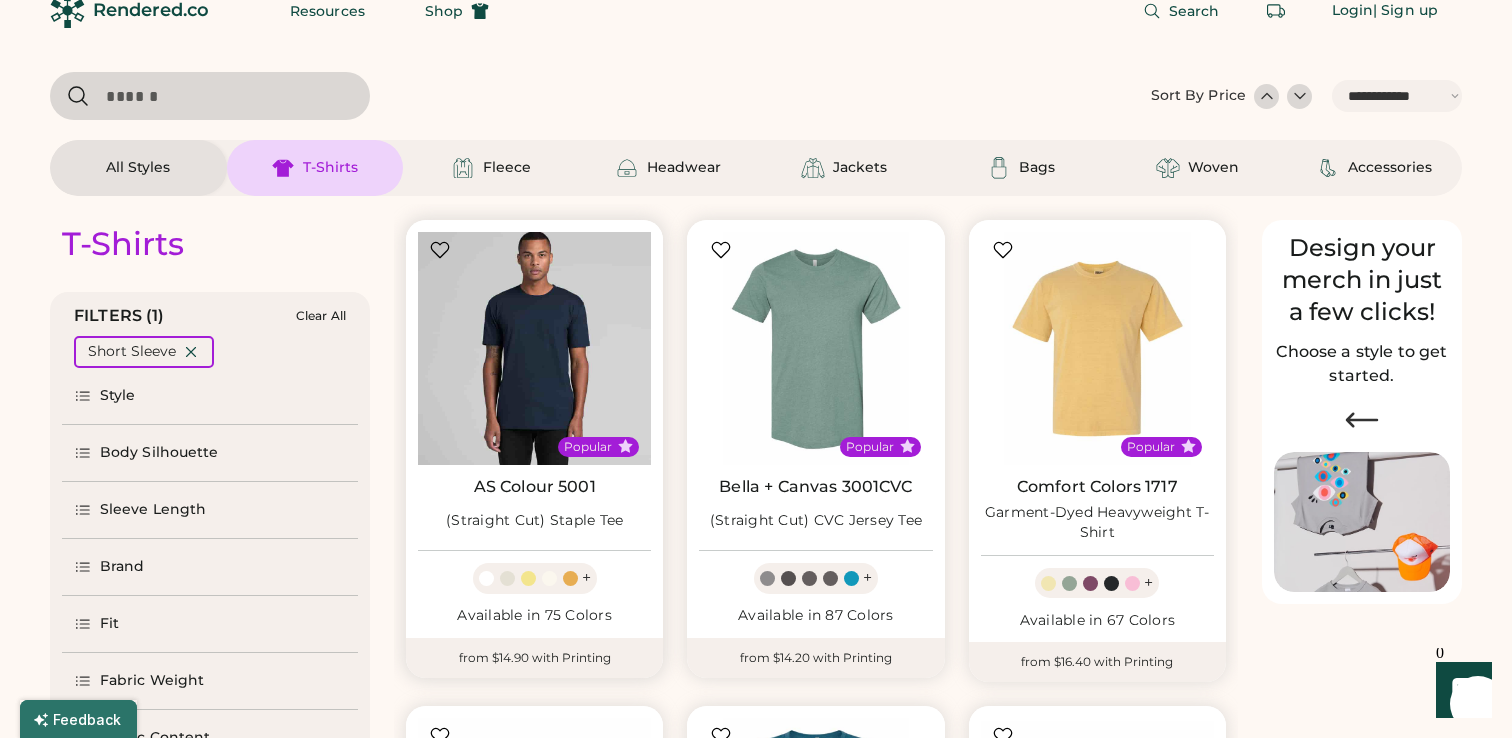 select on "*****" 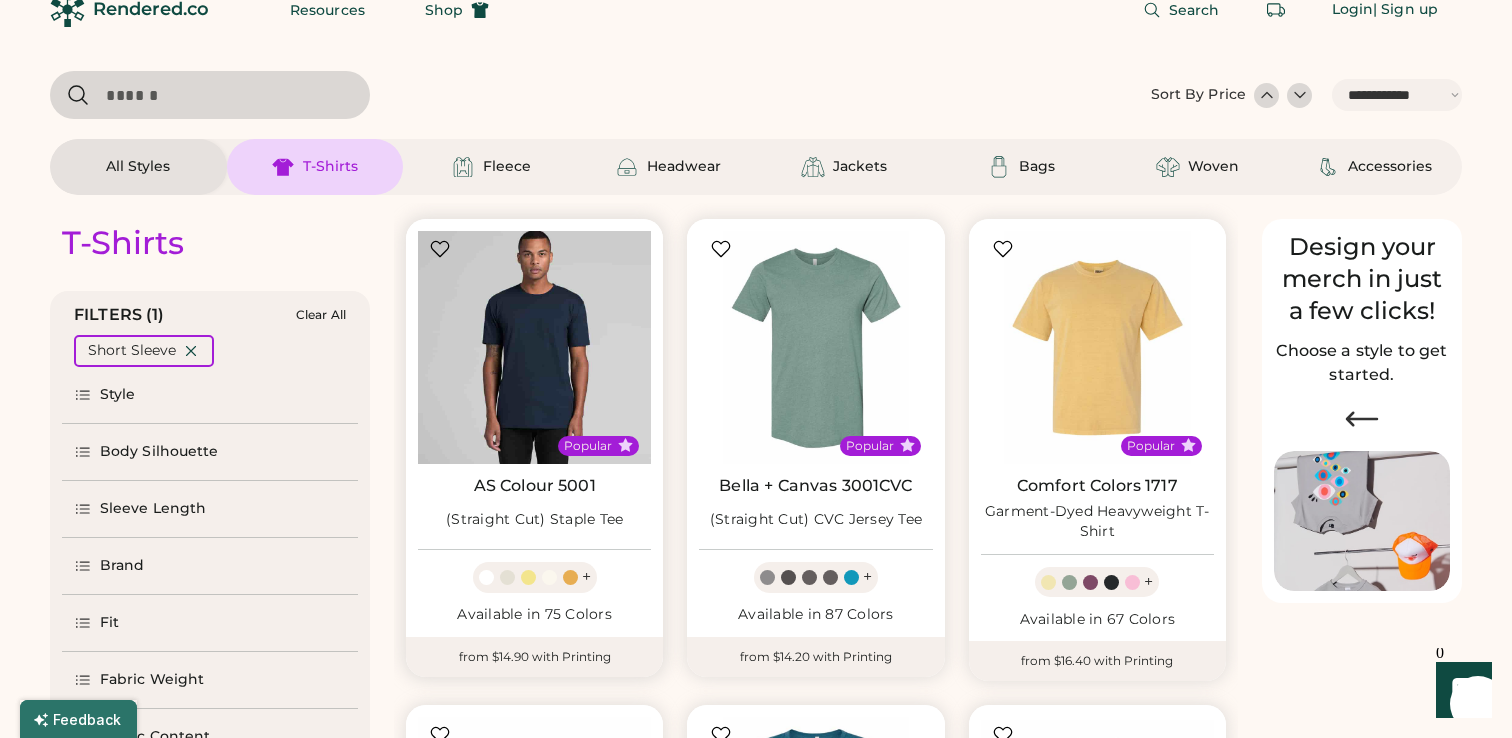 scroll, scrollTop: 0, scrollLeft: 0, axis: both 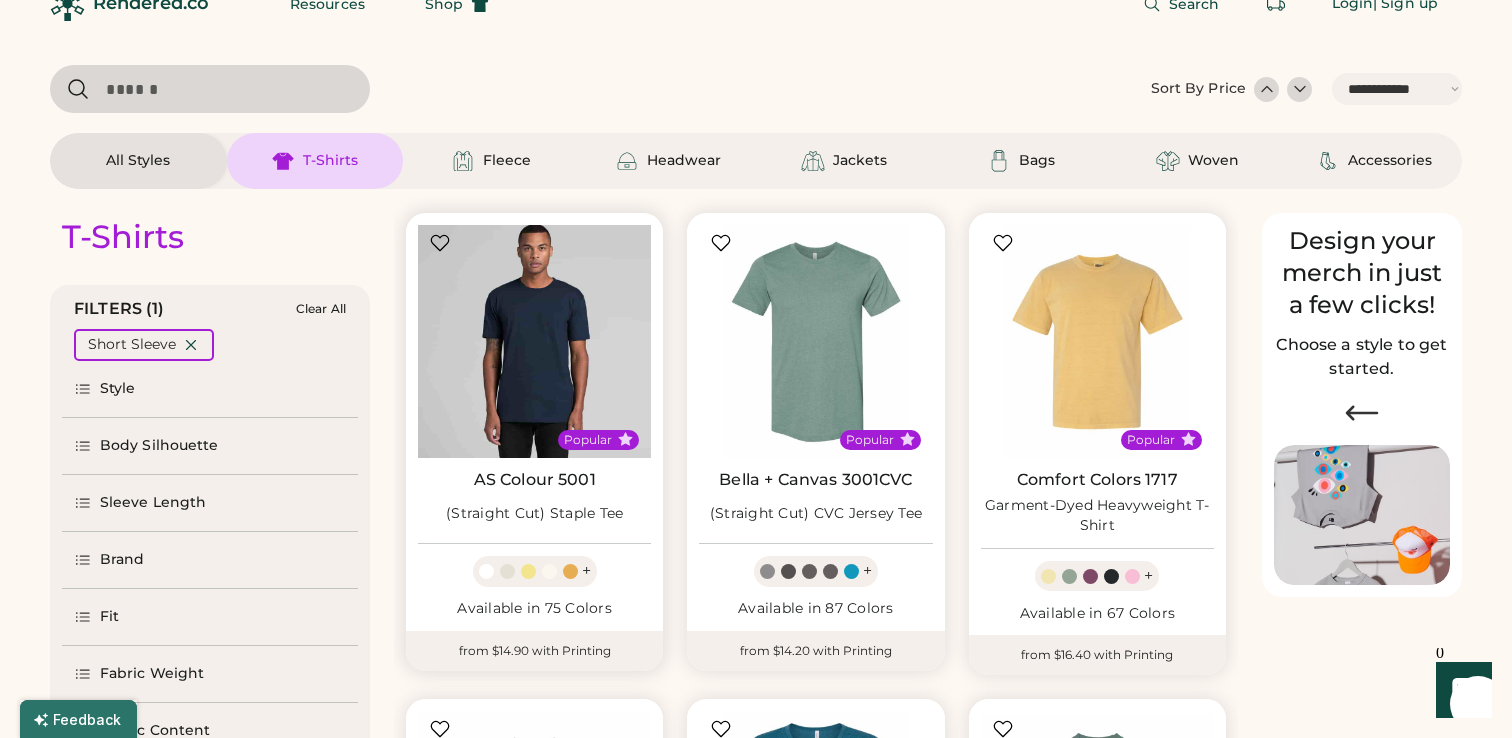 click at bounding box center (534, 341) 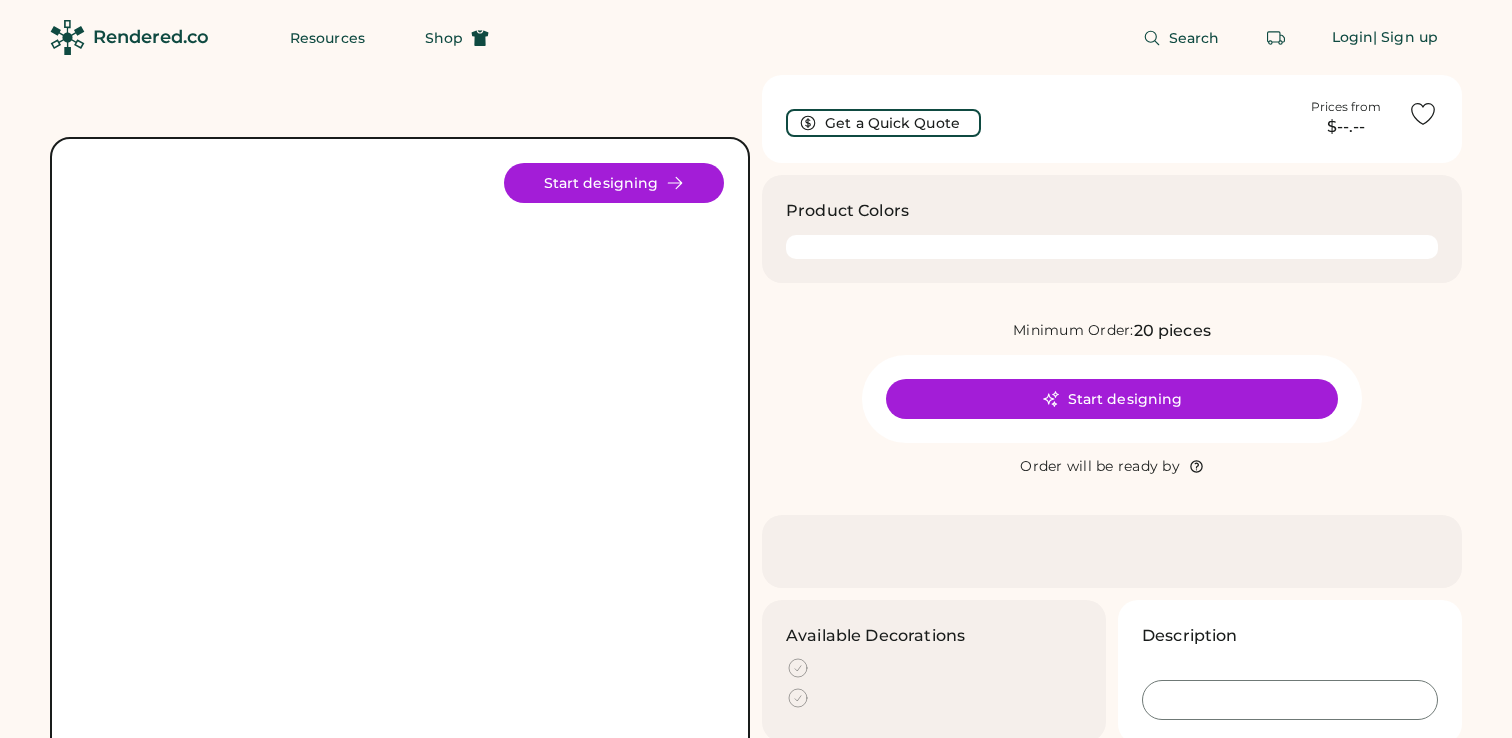 scroll, scrollTop: 0, scrollLeft: 0, axis: both 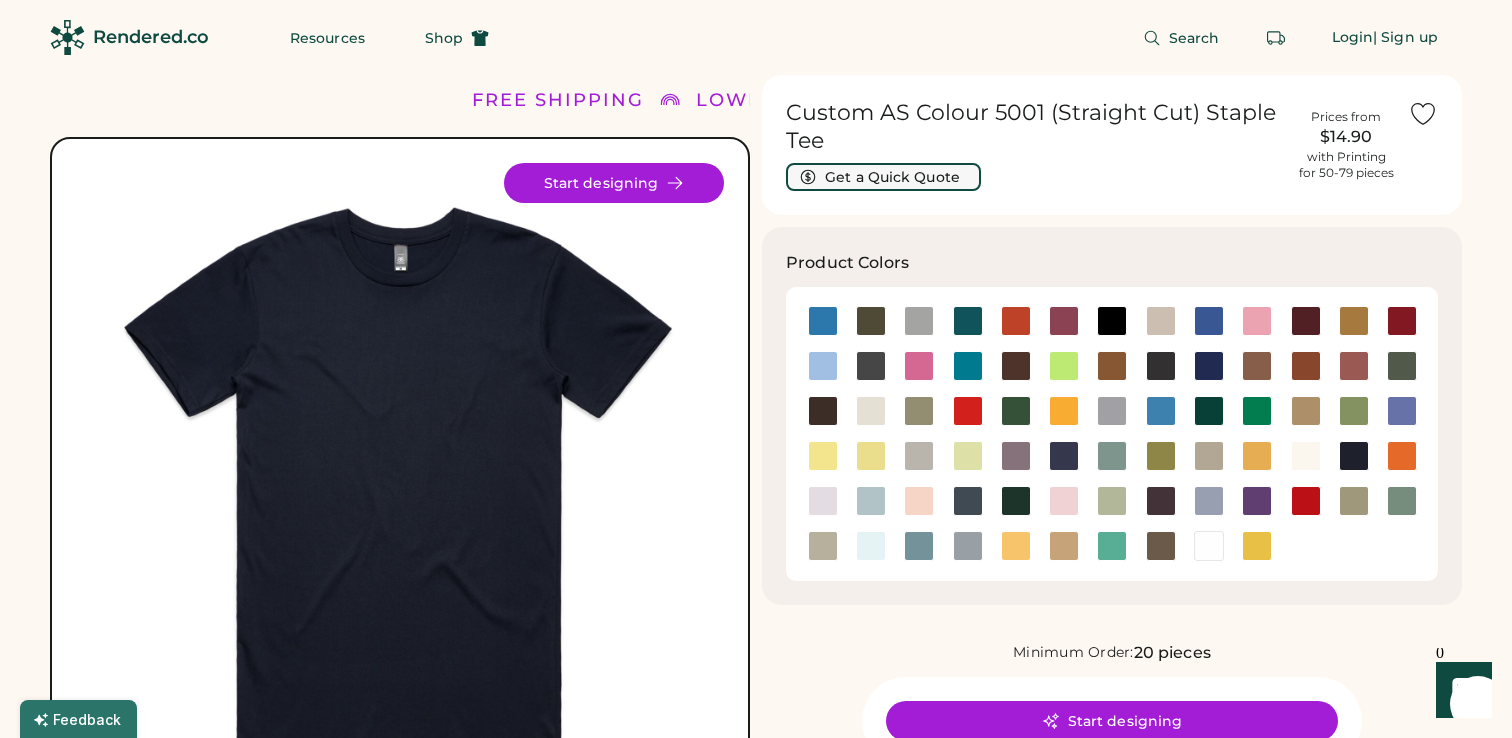 click on "Get a Quick Quote" at bounding box center [883, 177] 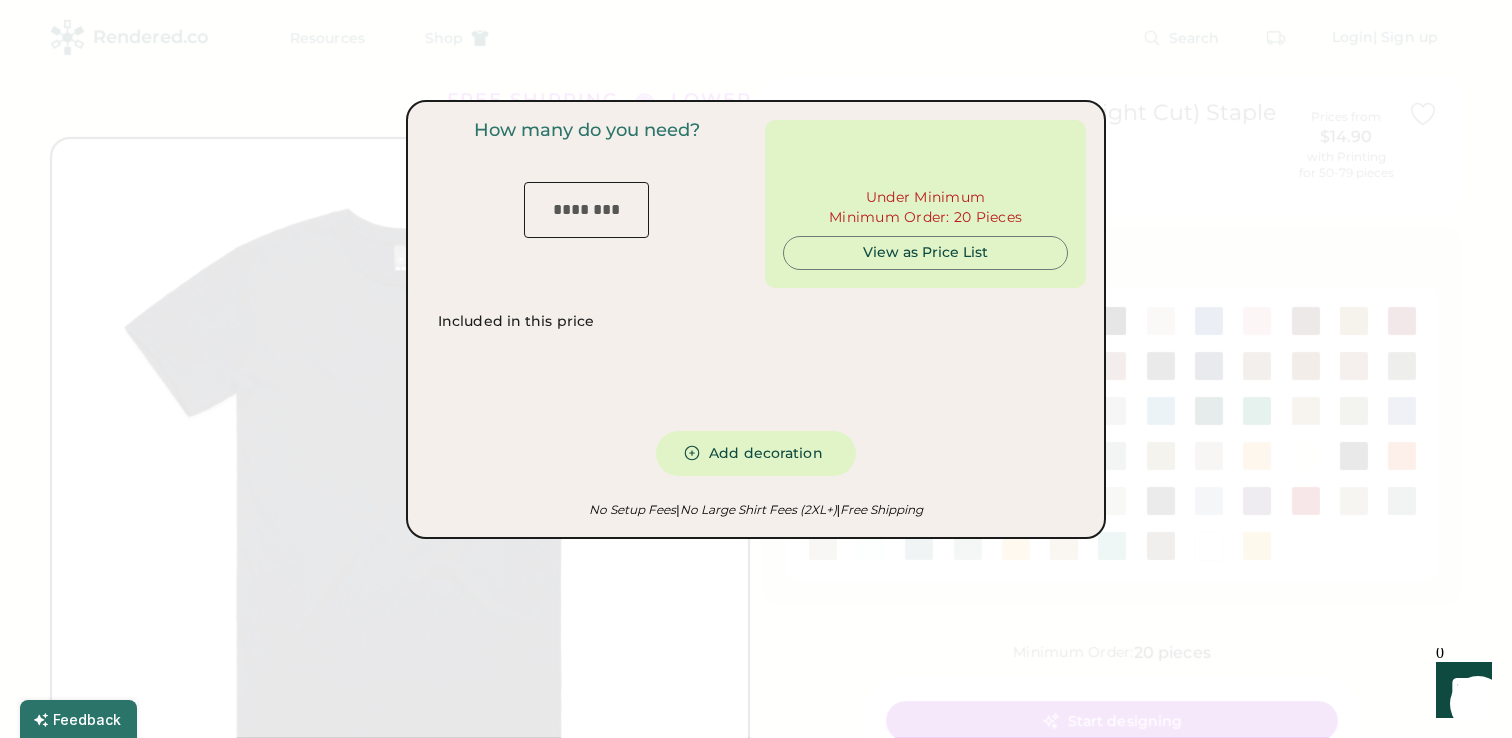 type on "***" 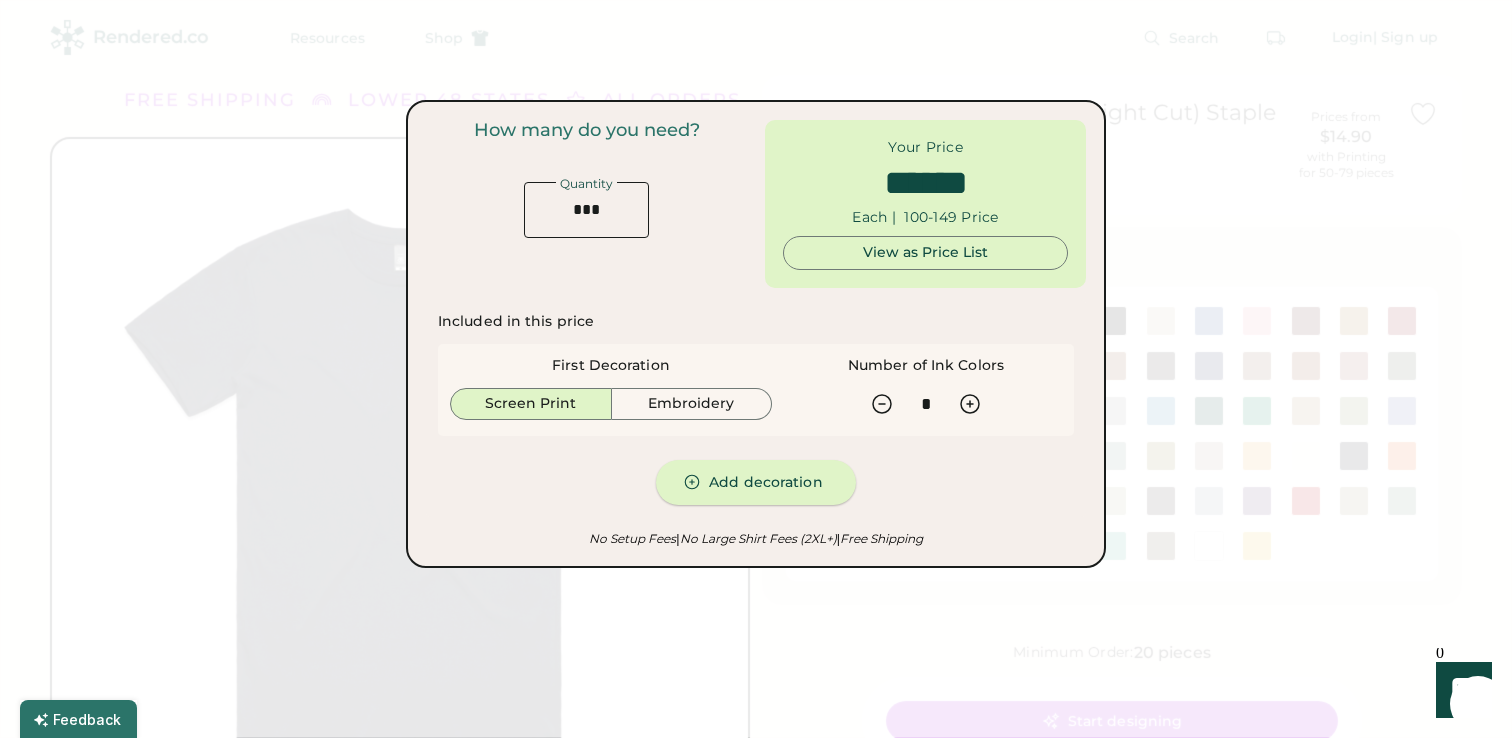 click on "Add decoration" at bounding box center [756, 482] 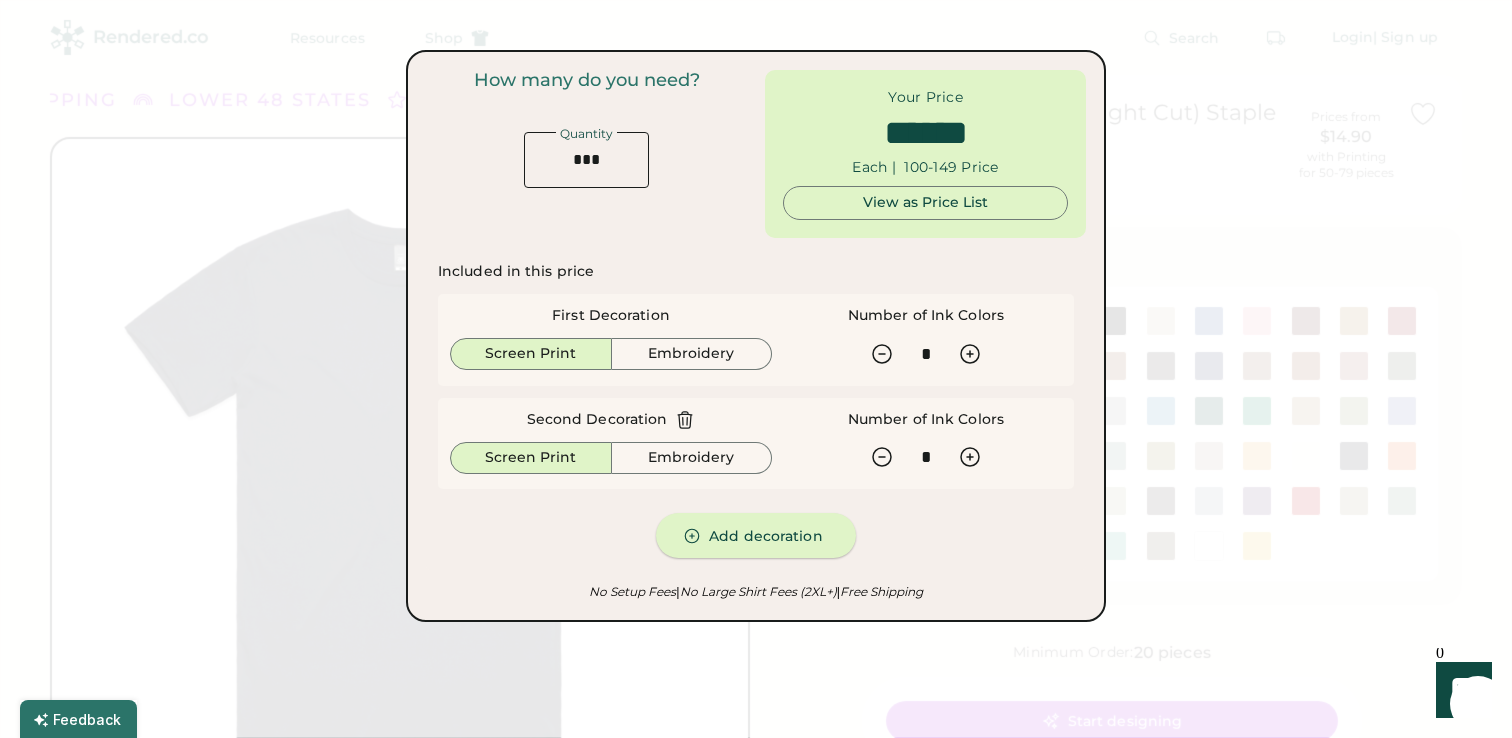 click on "Add decoration" at bounding box center [756, 535] 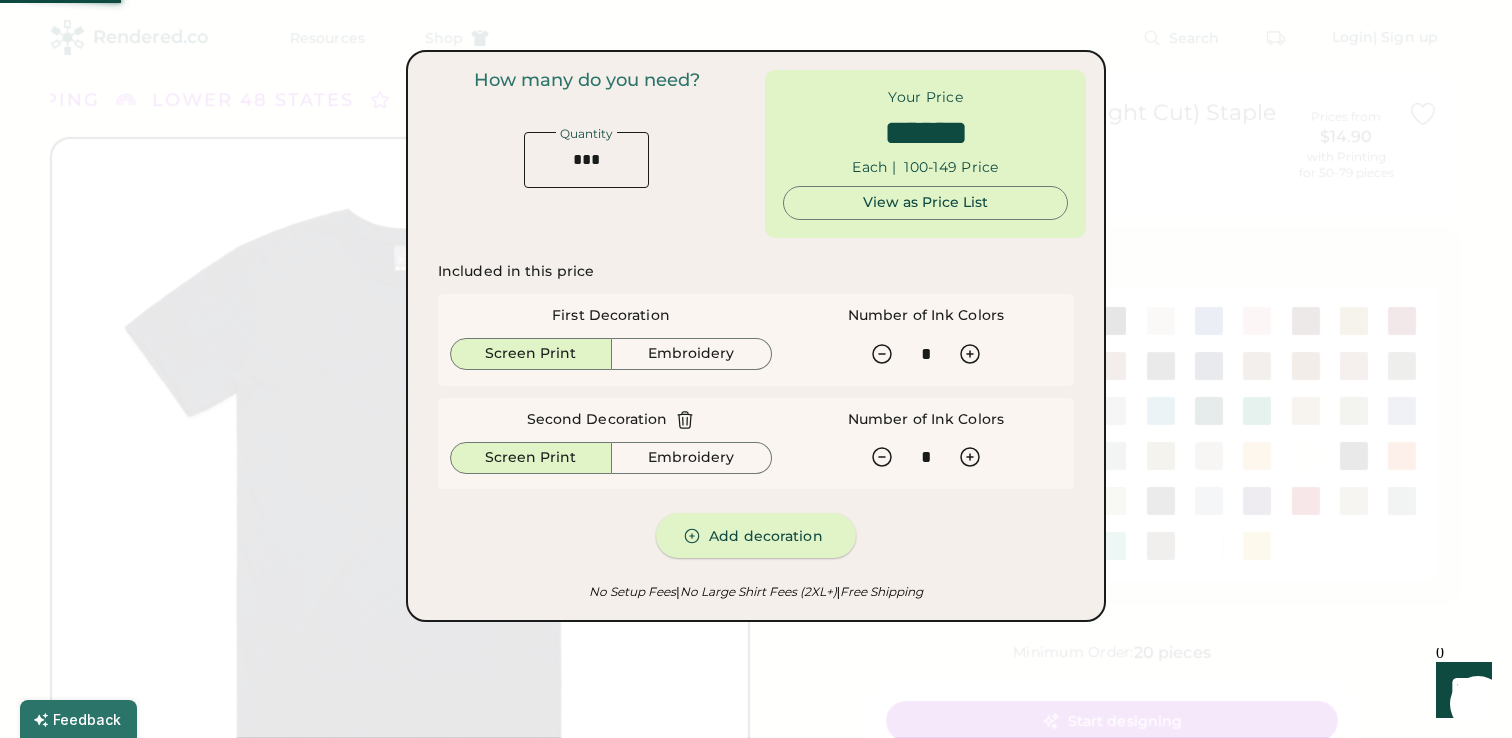 type on "******" 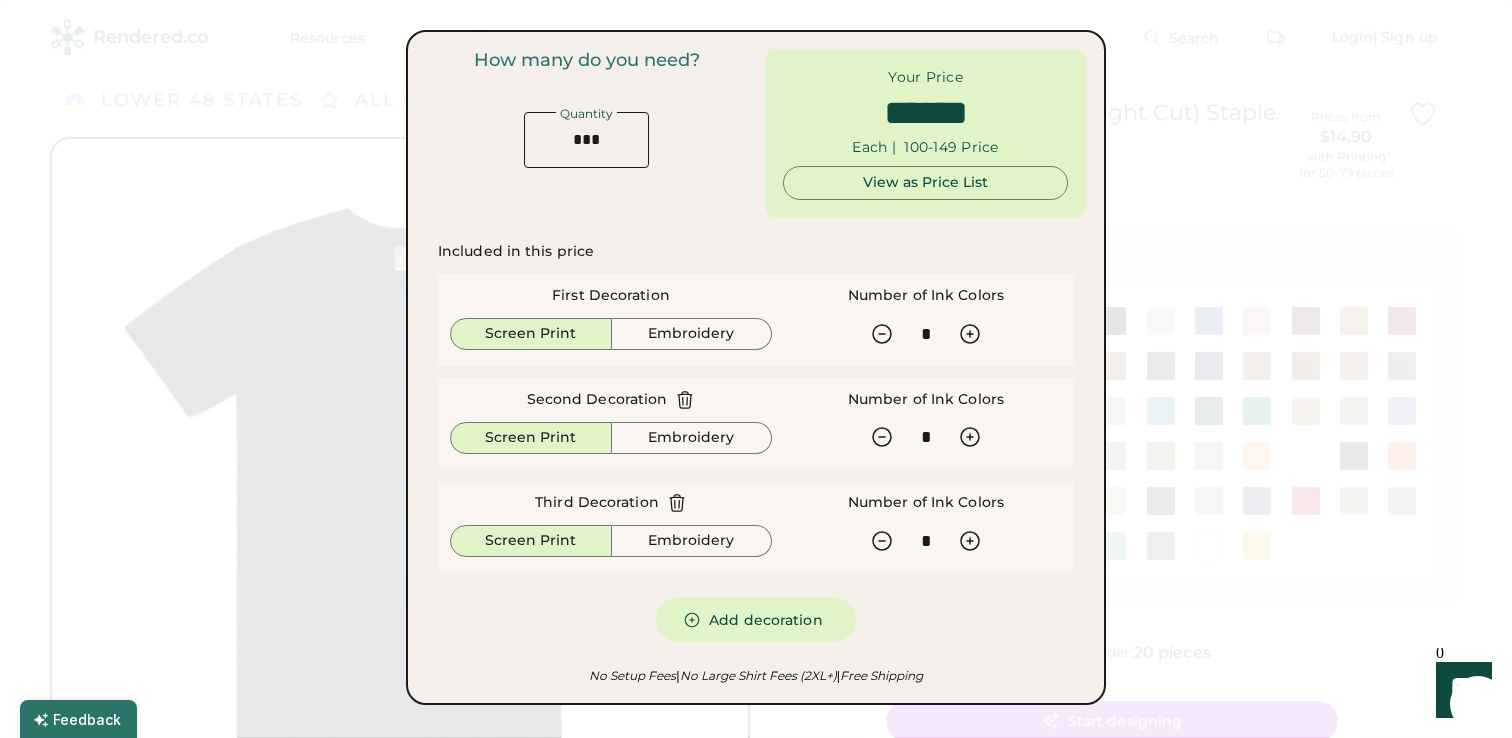 click at bounding box center [586, 140] 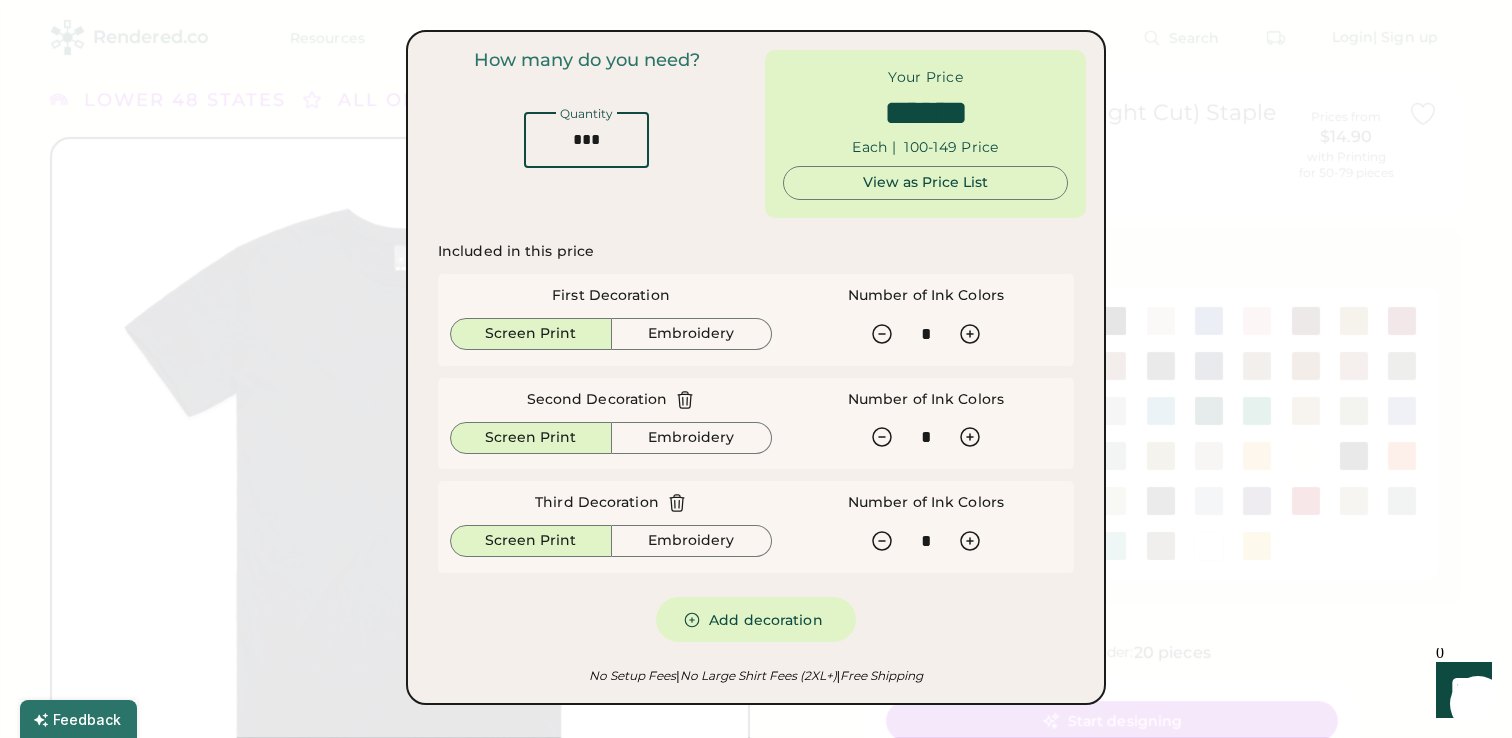 click at bounding box center [586, 140] 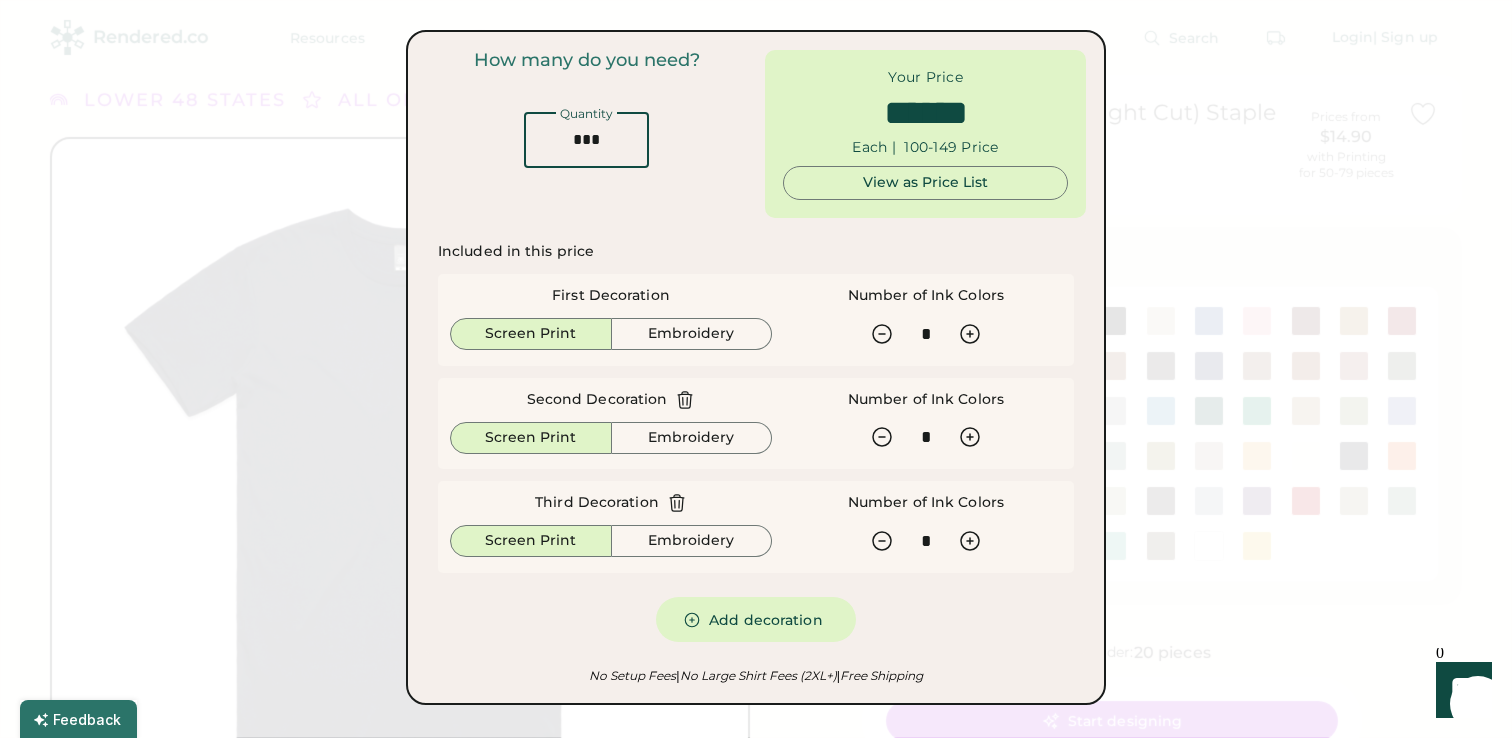 click at bounding box center [586, 140] 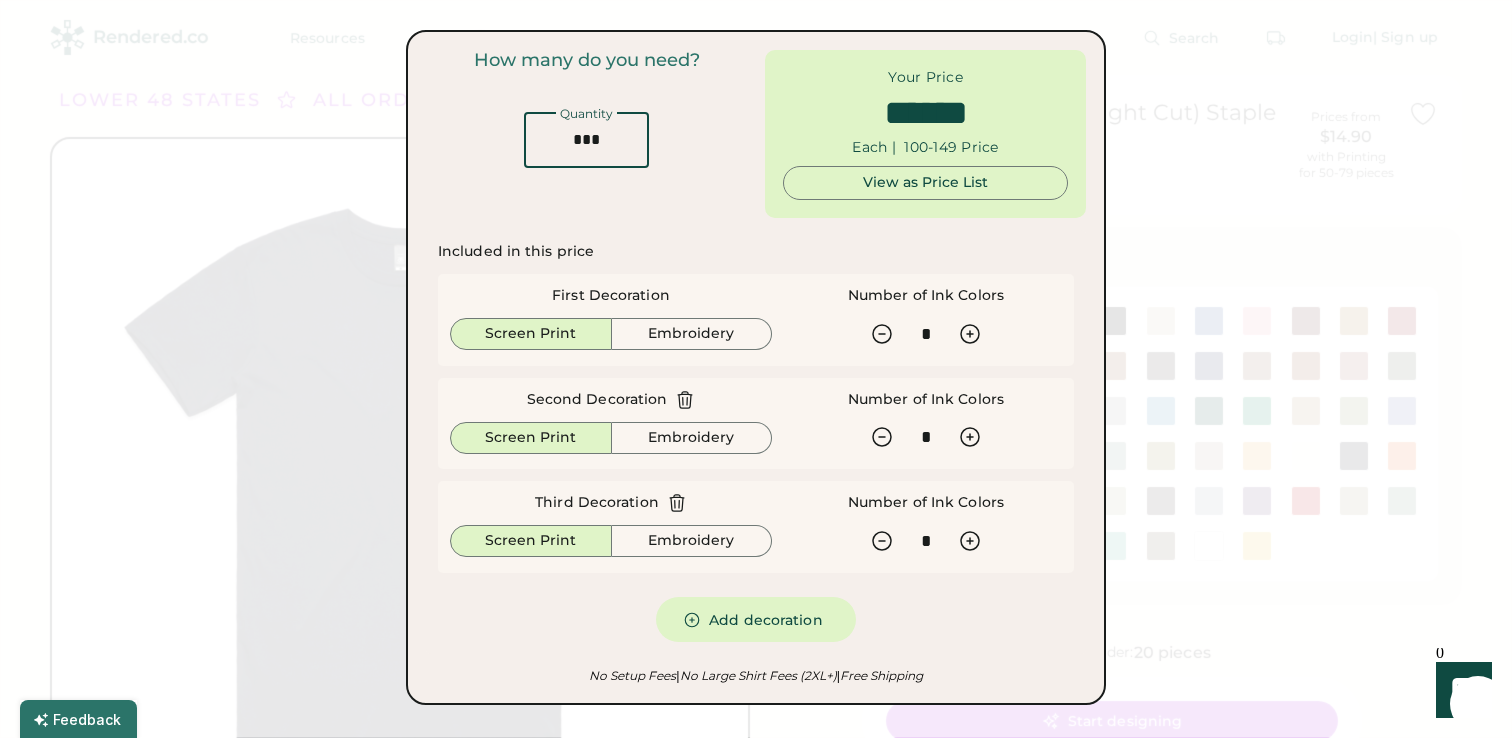 type on "*" 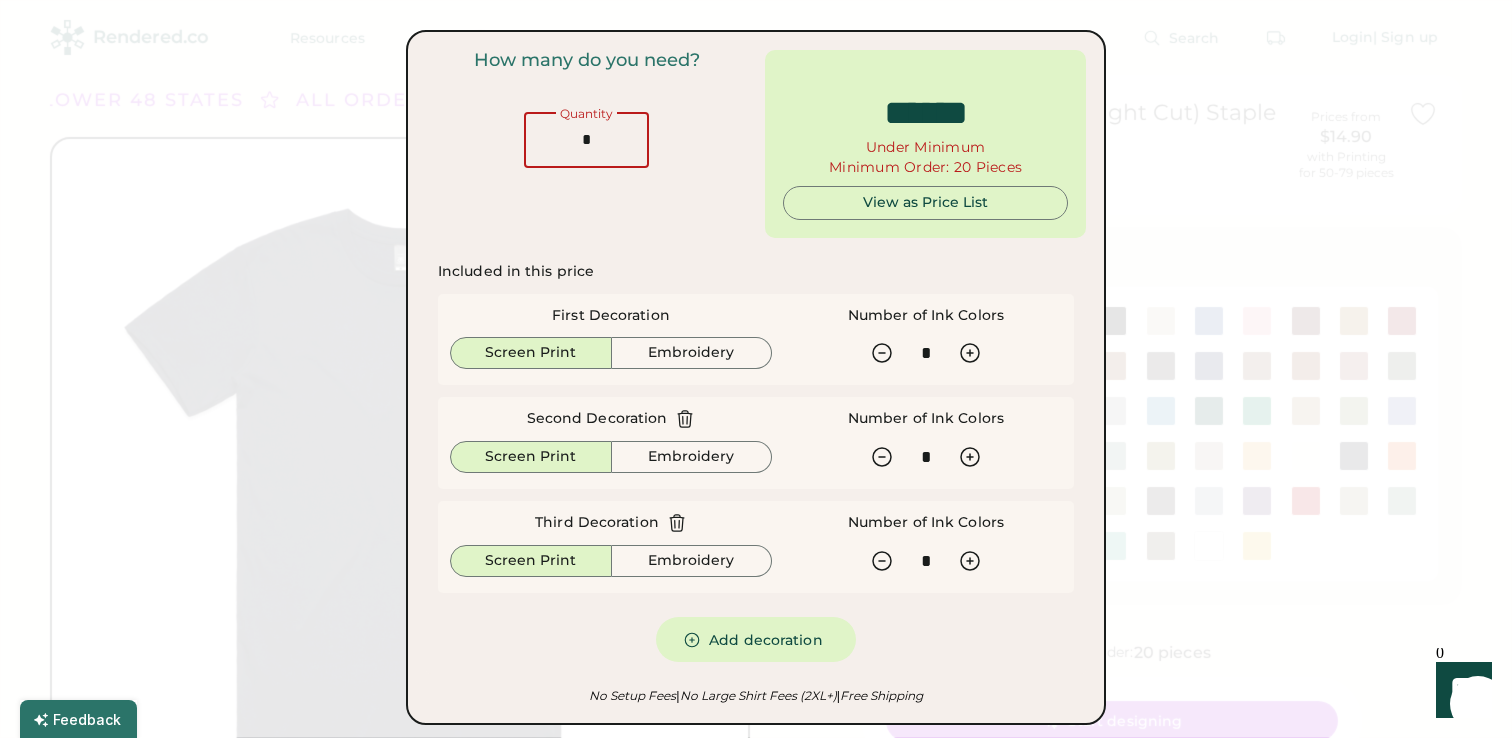 type on "*****" 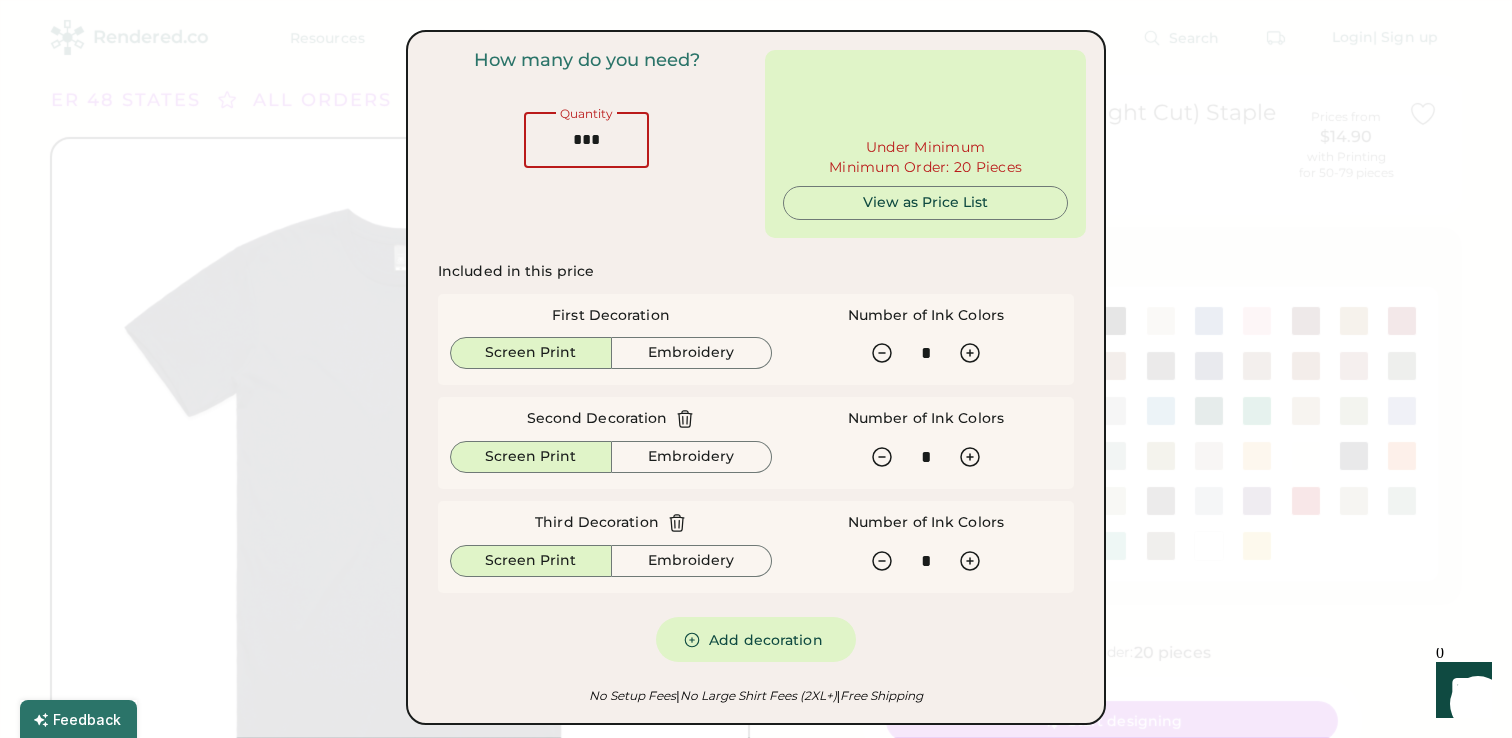 type on "***" 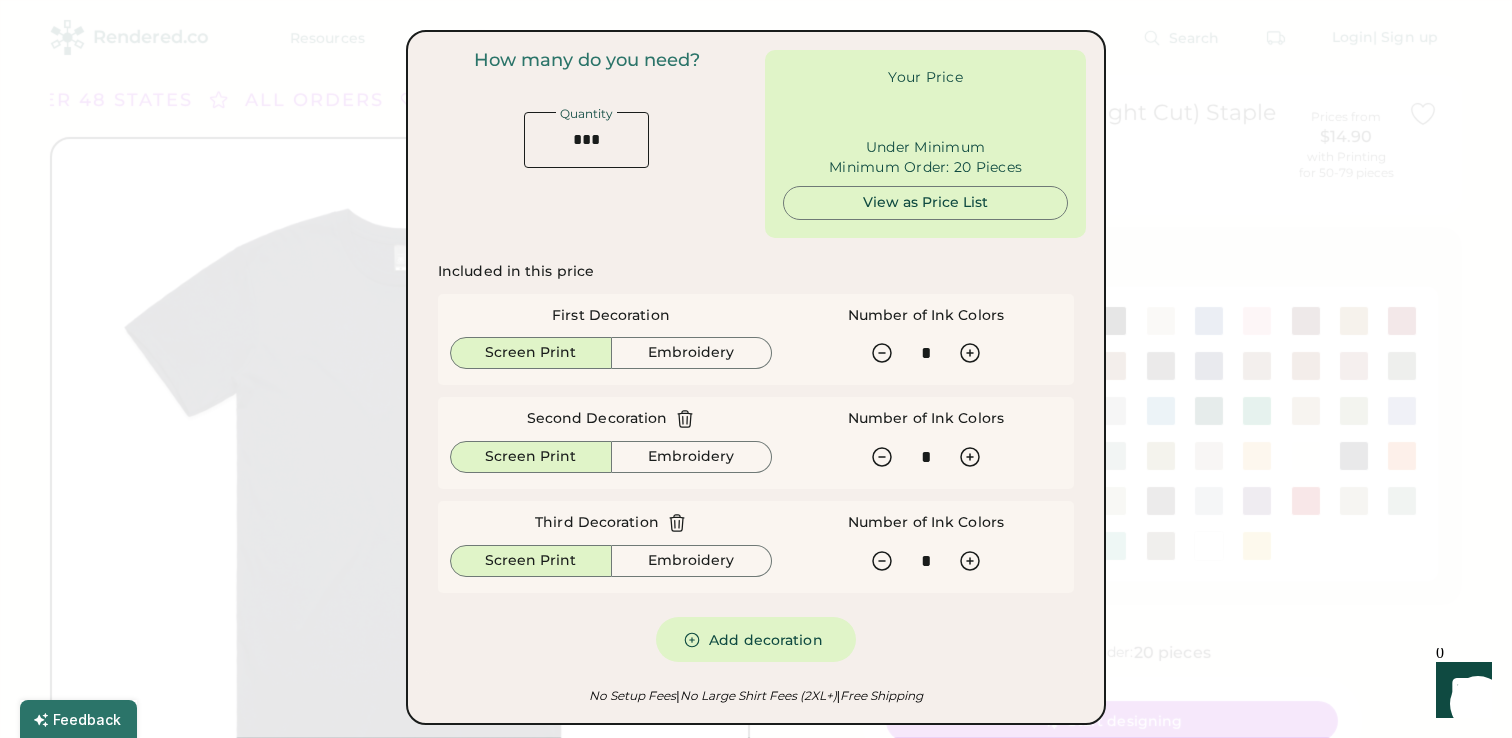 click on "How many do you need? Quantity" at bounding box center [586, 144] 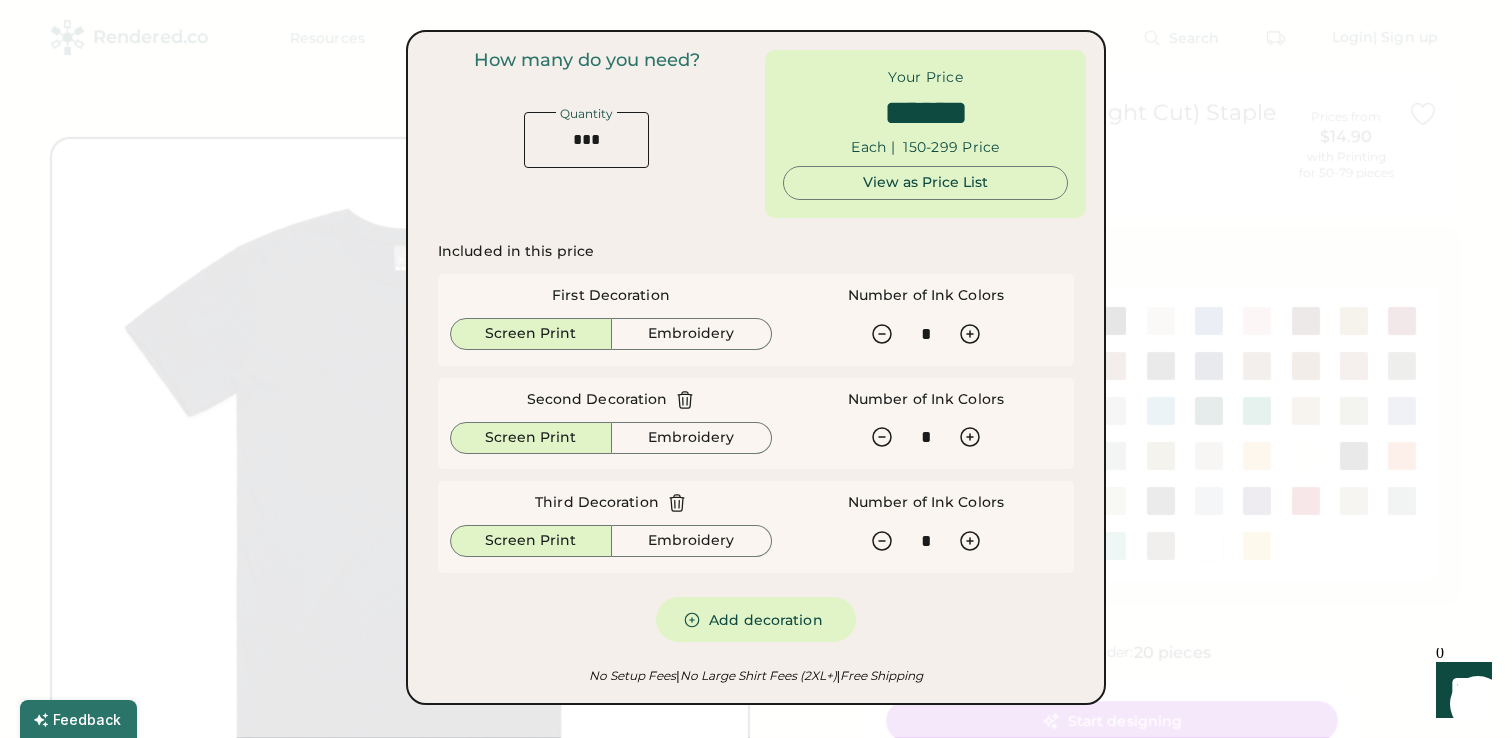 click 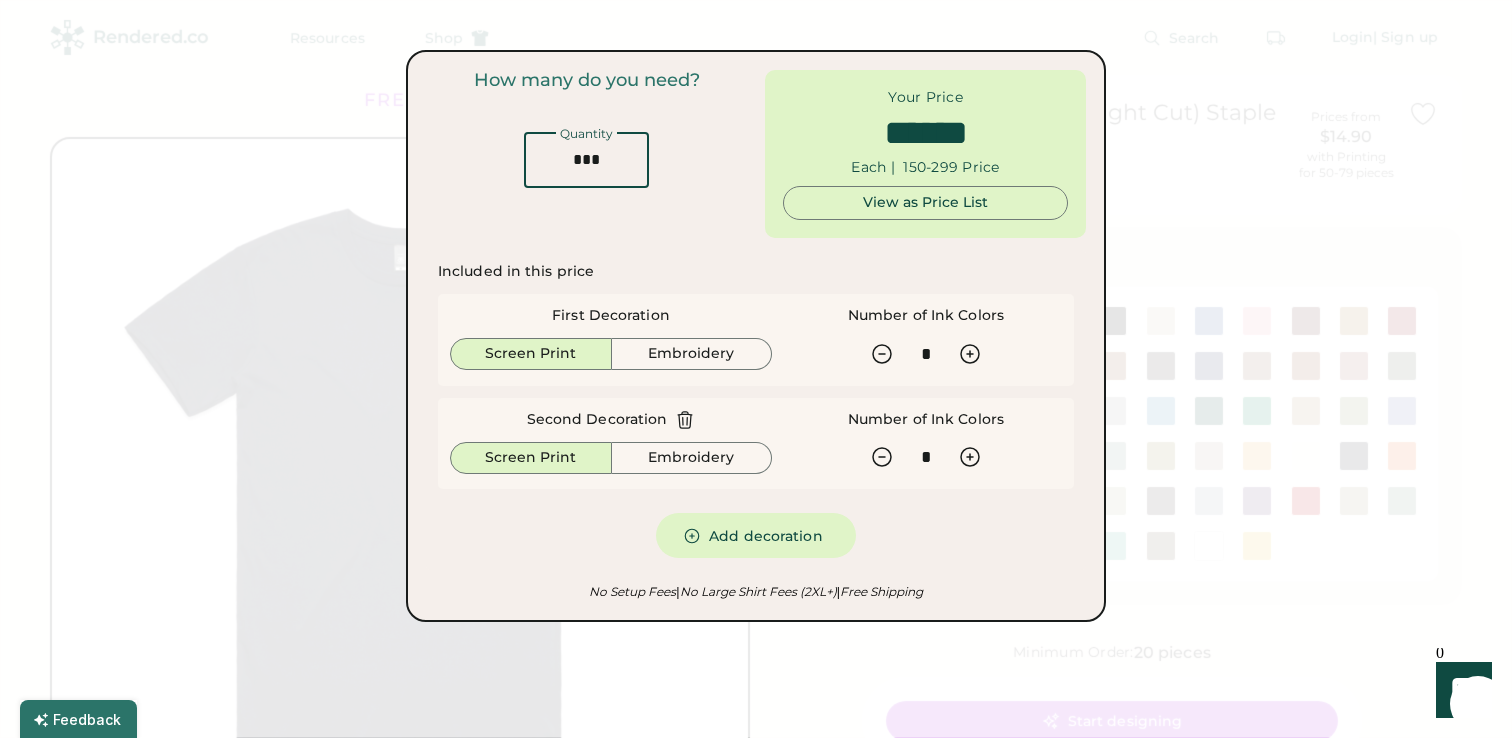 click at bounding box center [586, 160] 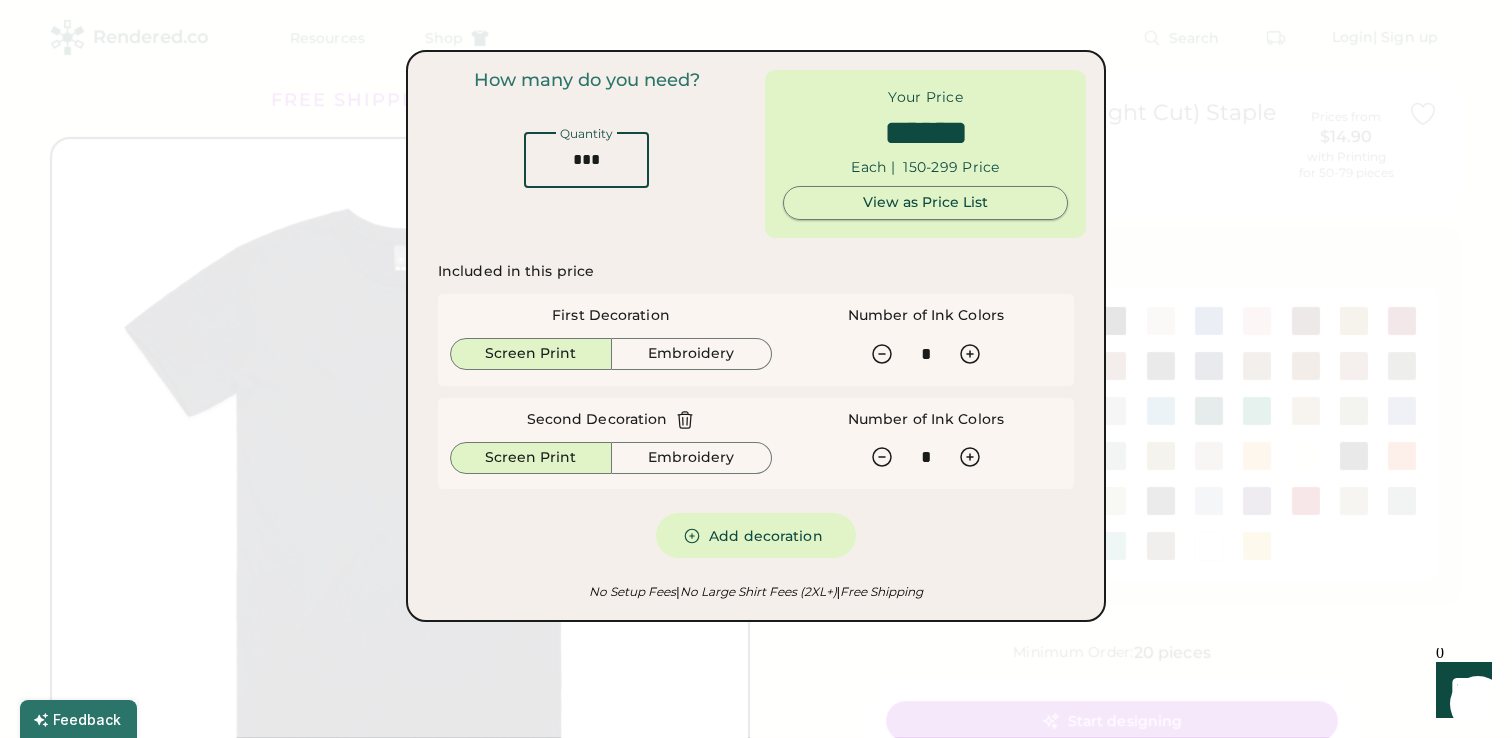 click on "View as Price List" at bounding box center [925, 203] 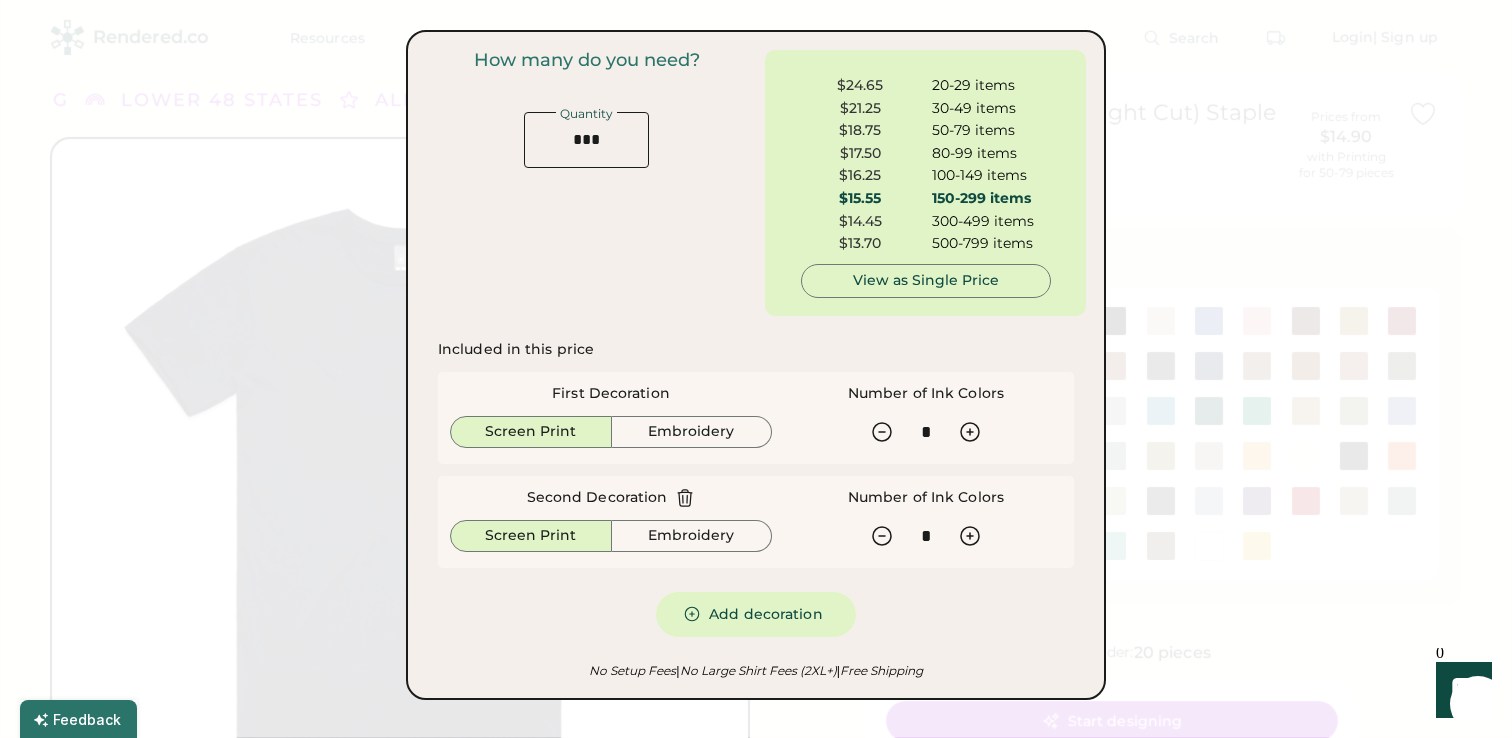 click at bounding box center (756, 369) 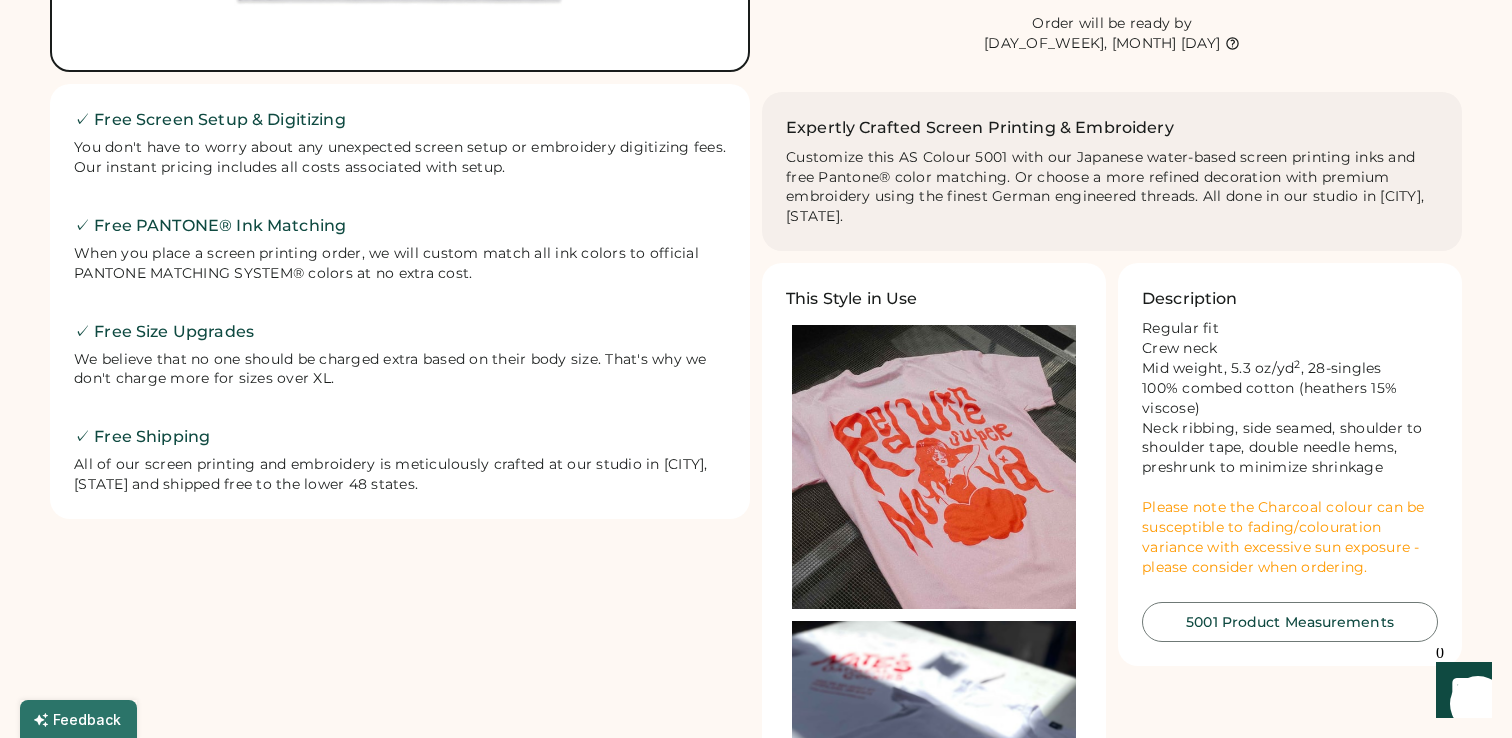 scroll, scrollTop: 0, scrollLeft: 0, axis: both 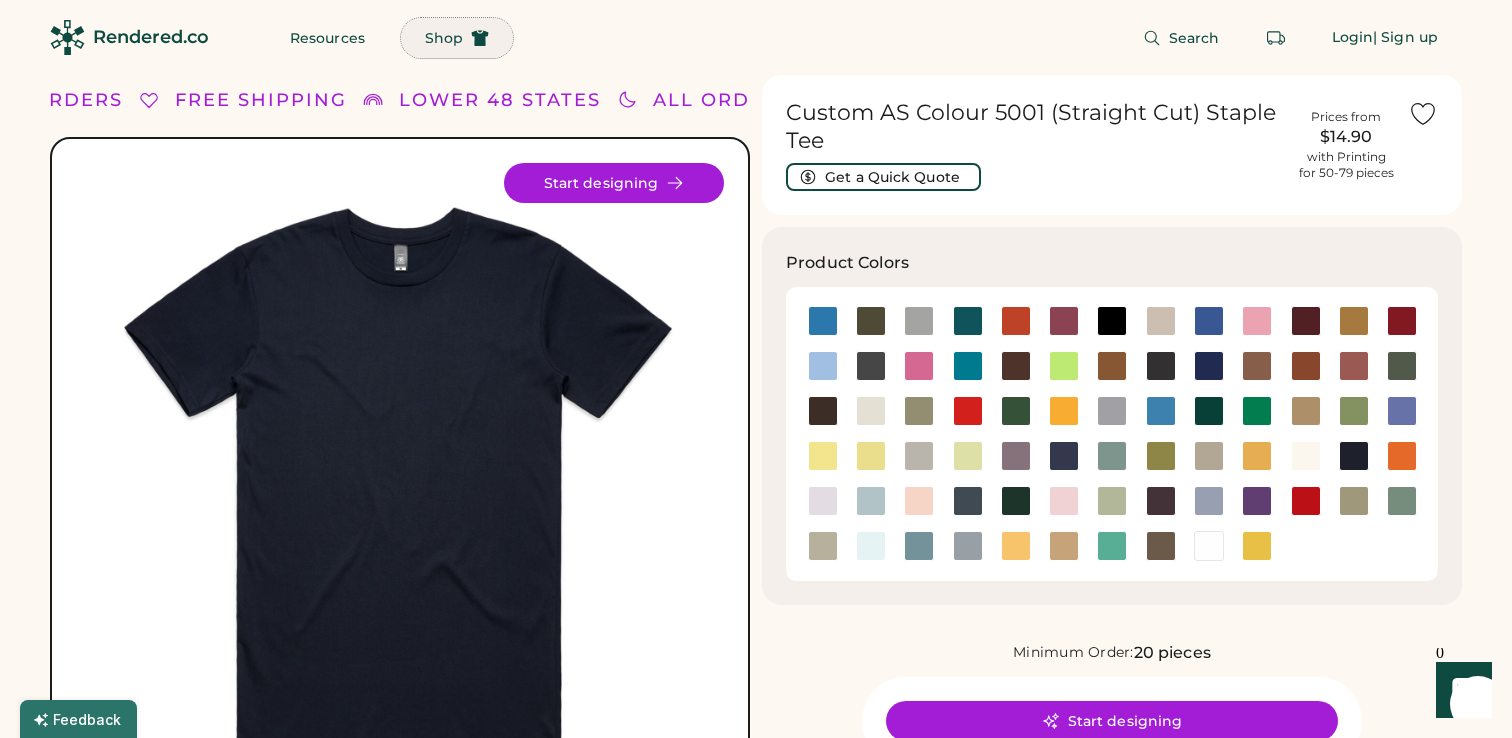 click on "Shop" at bounding box center [444, 38] 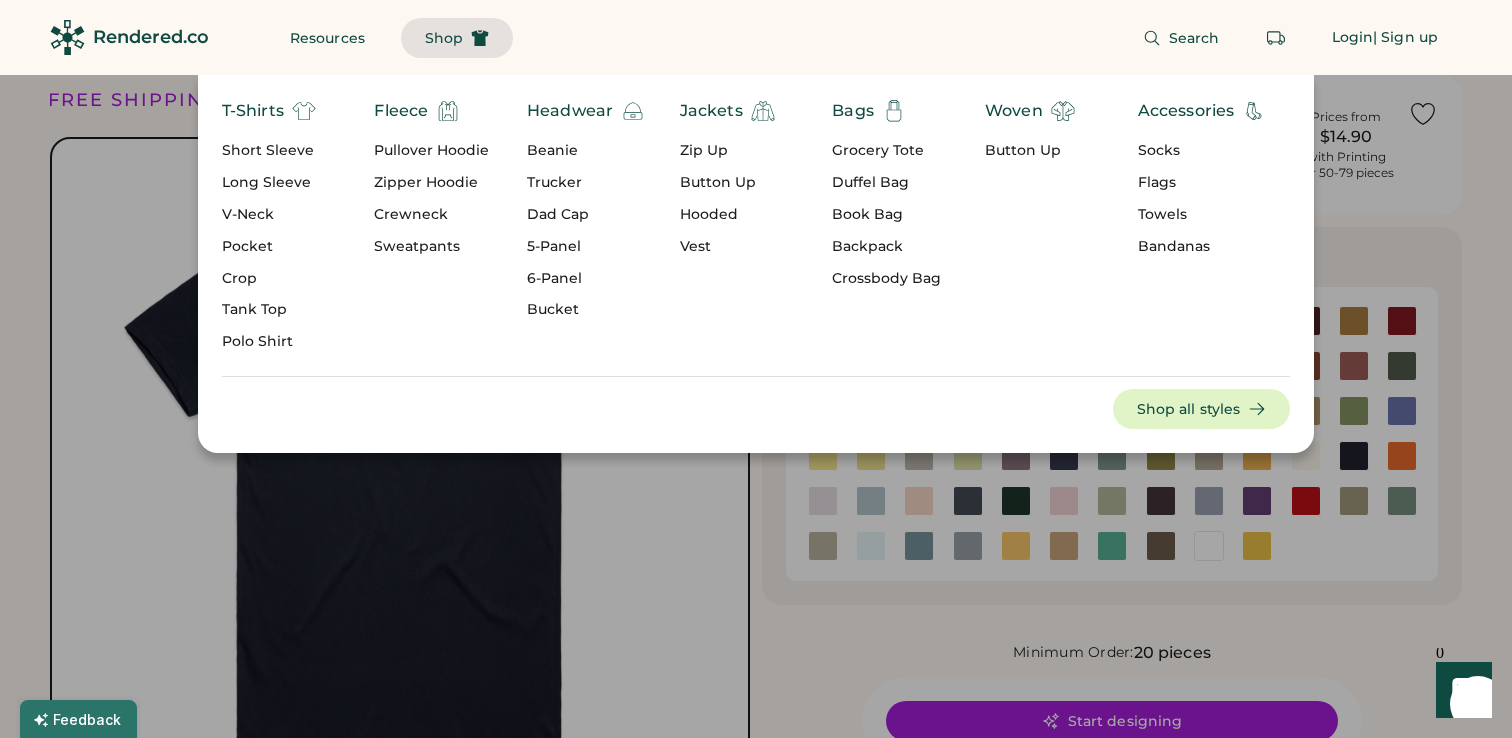 click on "Crewneck" at bounding box center [431, 215] 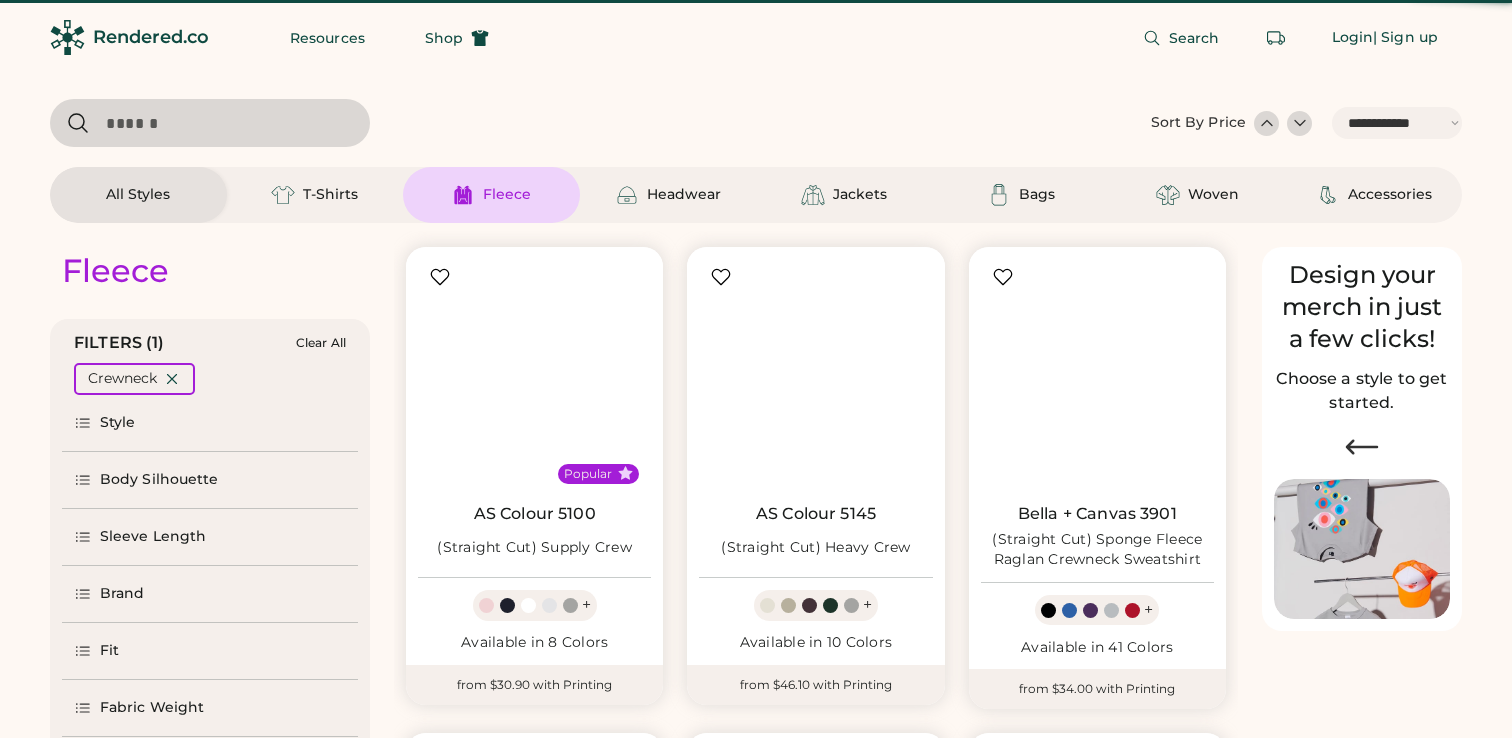 select on "*****" 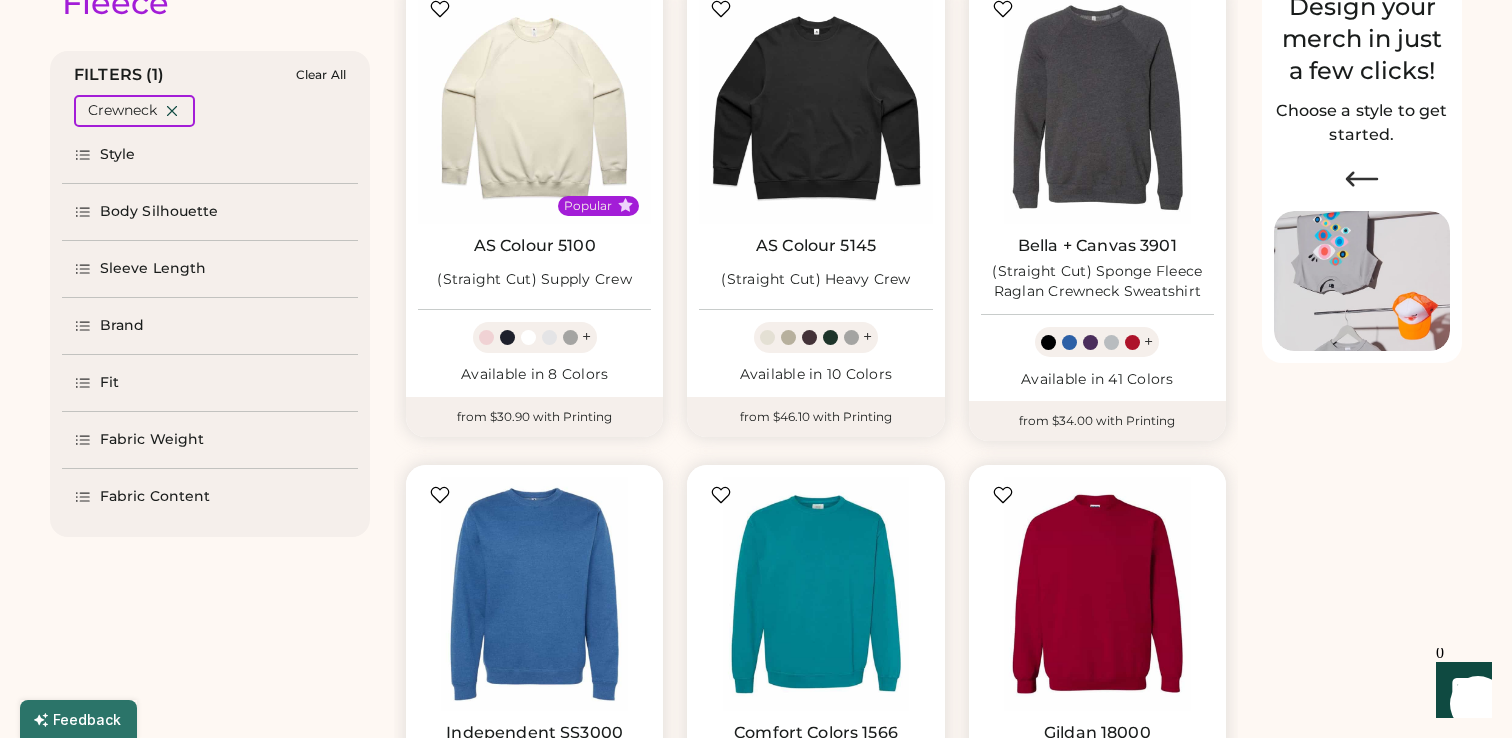 scroll, scrollTop: 0, scrollLeft: 0, axis: both 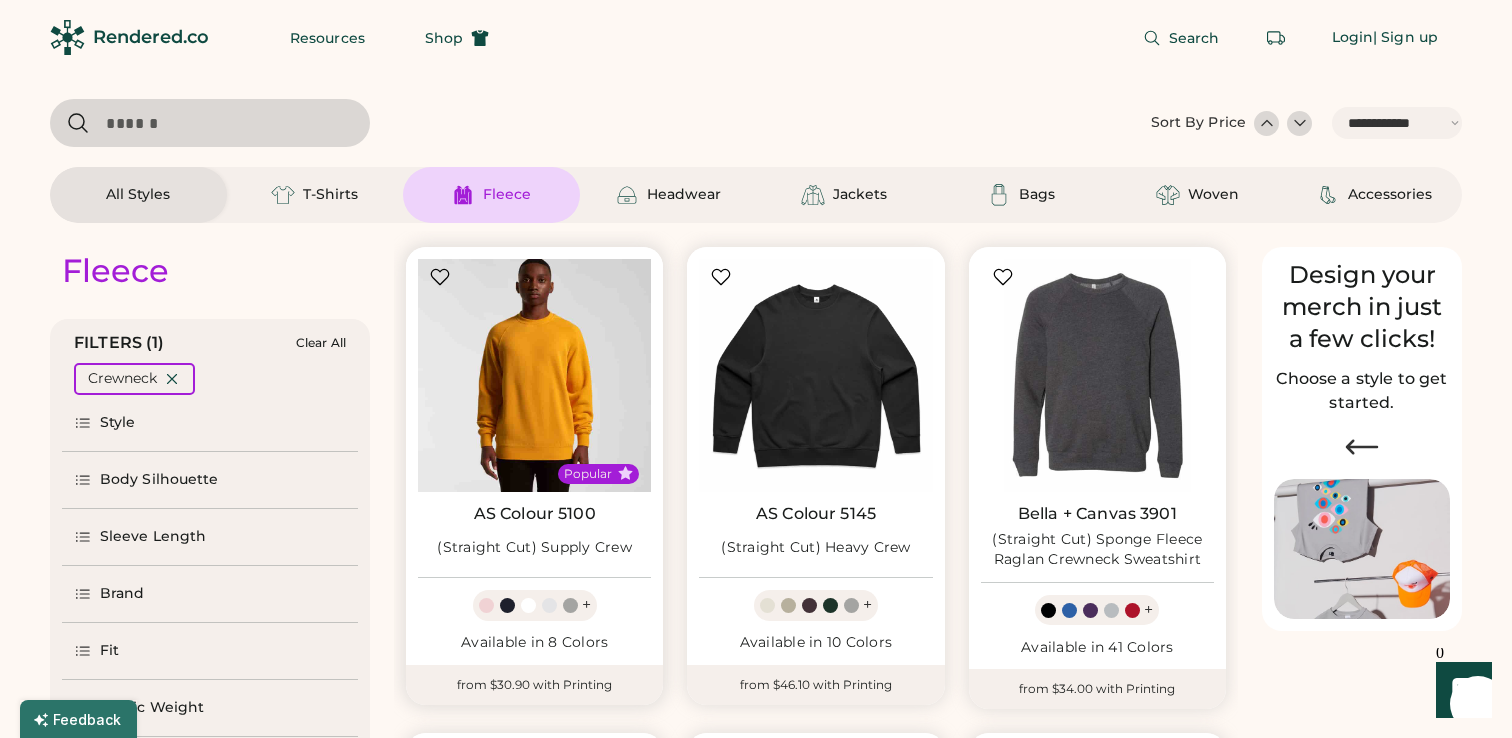 click at bounding box center [534, 375] 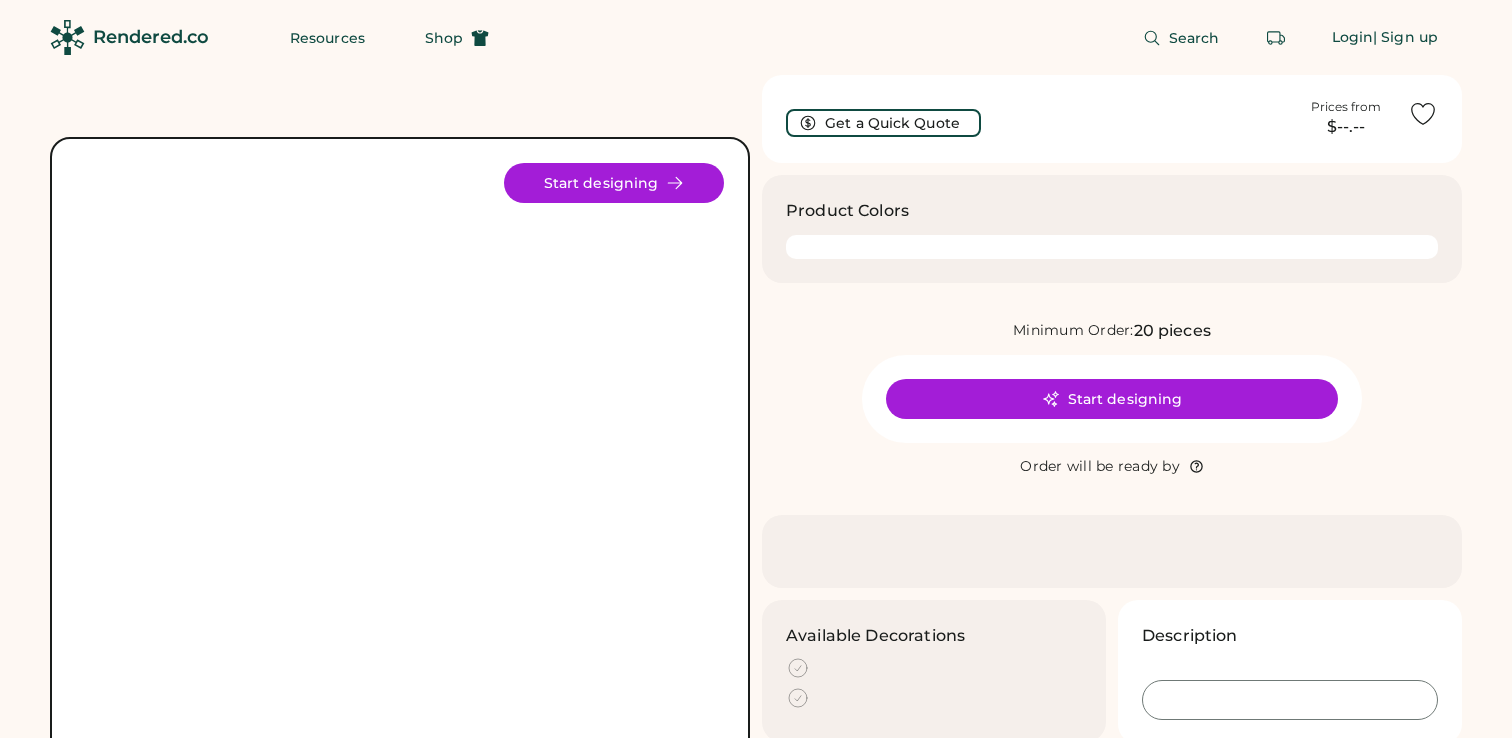 scroll, scrollTop: 0, scrollLeft: 0, axis: both 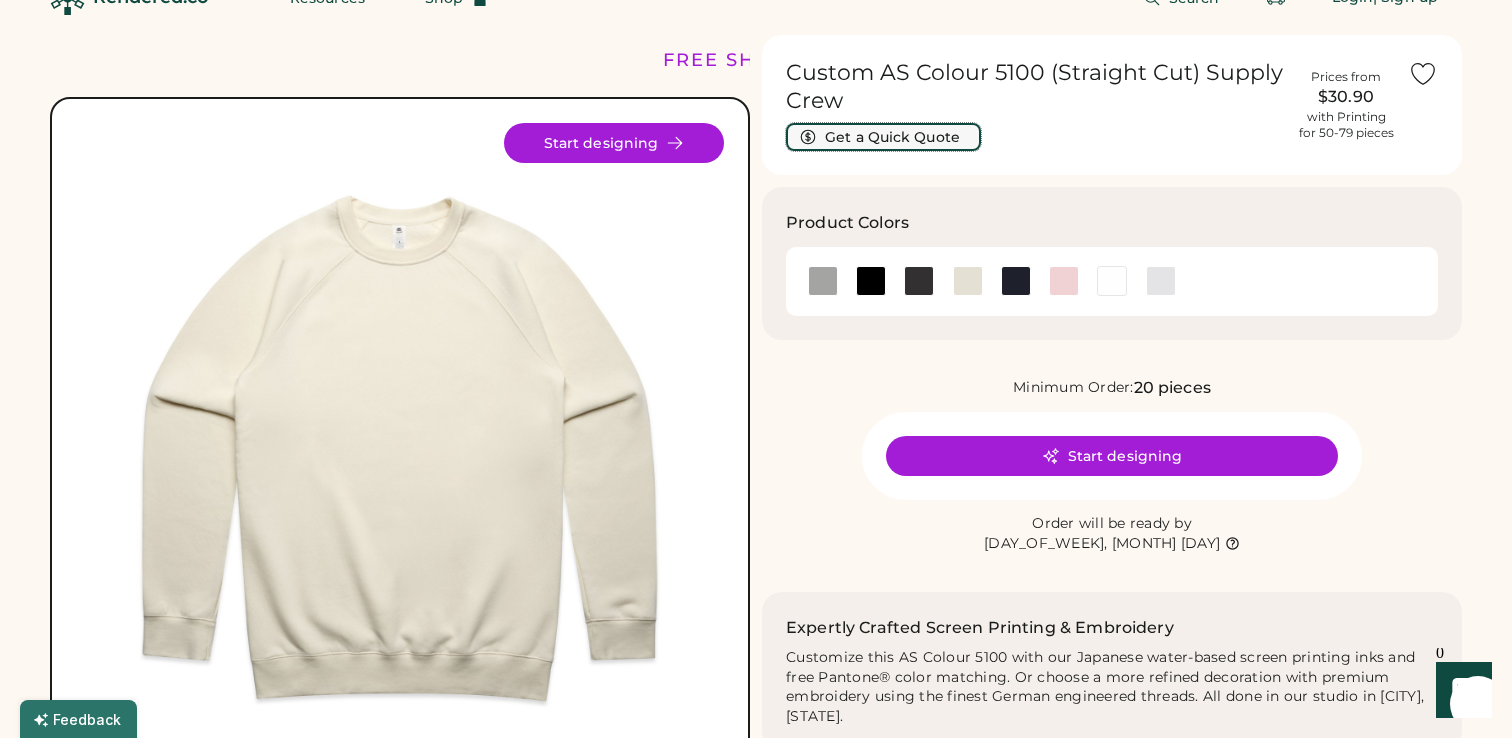 click on "Get a Quick Quote" at bounding box center (883, 137) 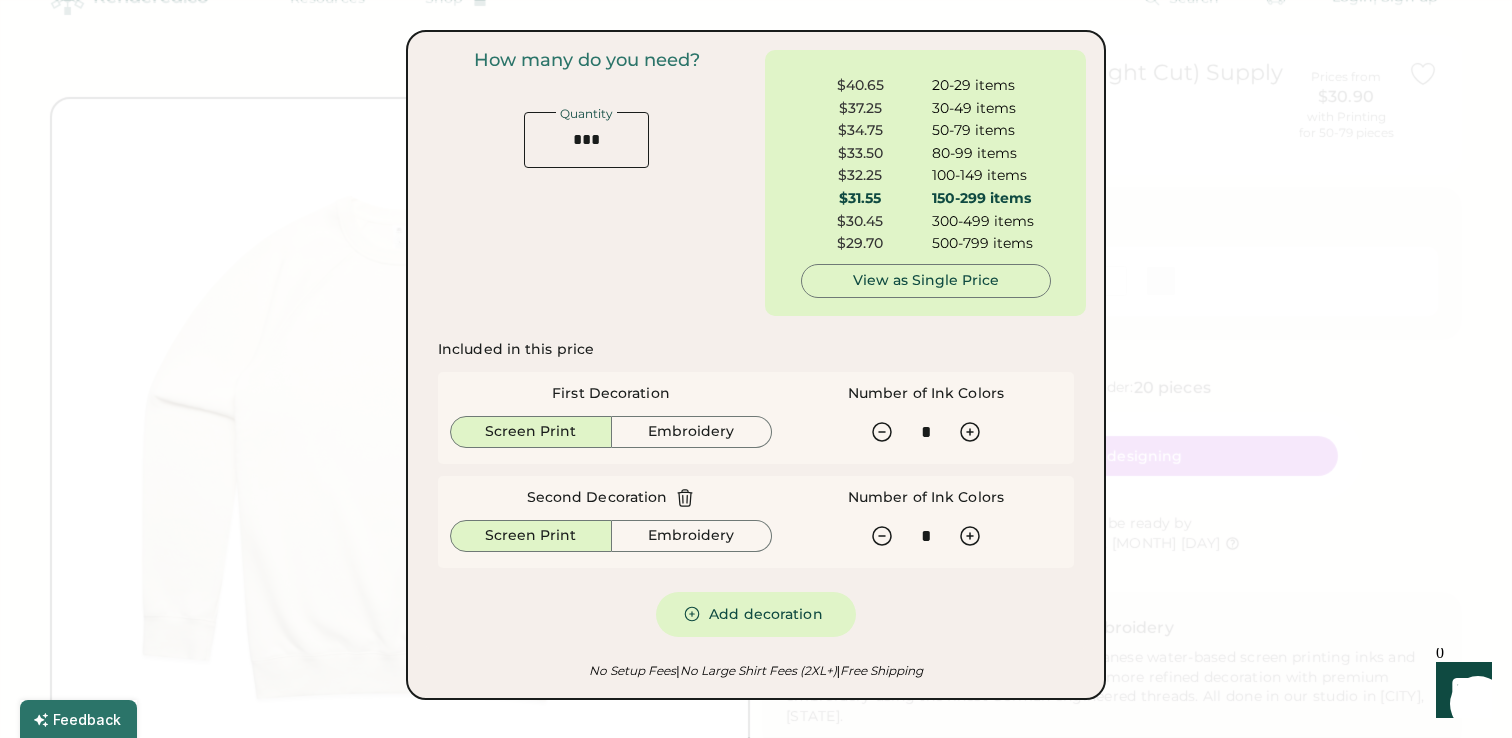 click at bounding box center [756, 369] 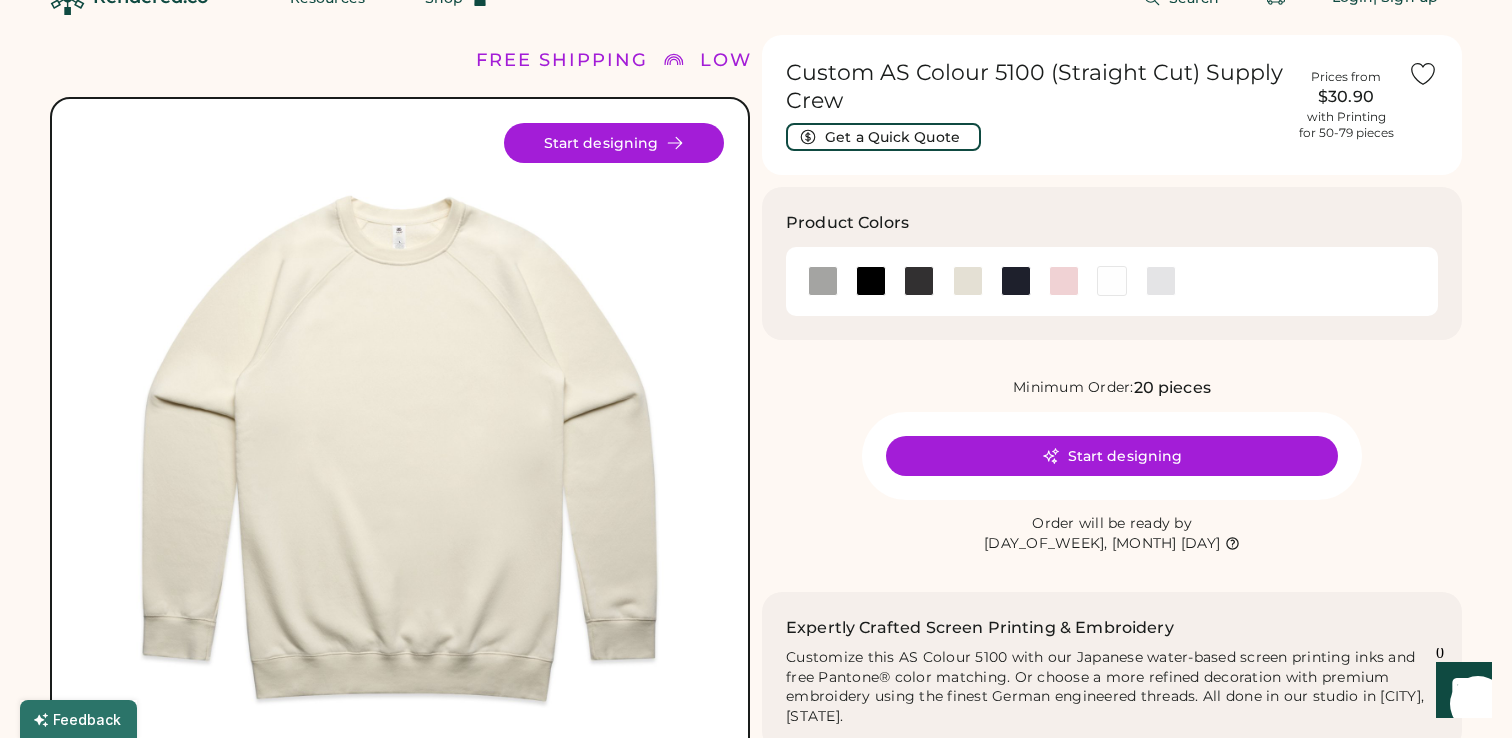 scroll, scrollTop: 0, scrollLeft: 0, axis: both 